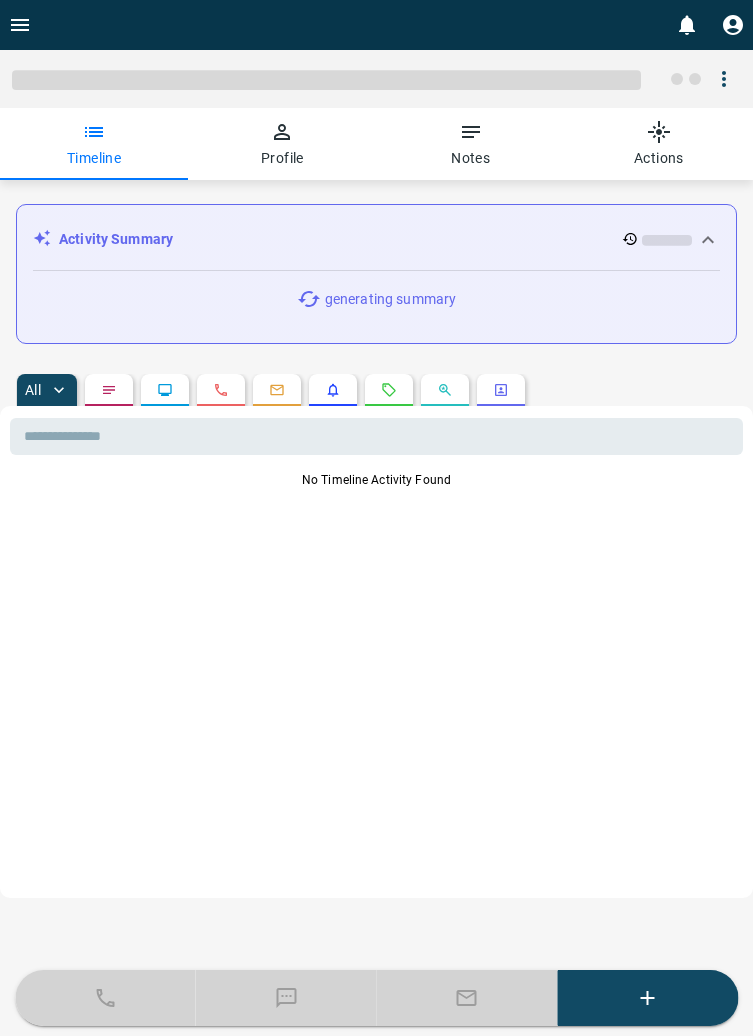 scroll, scrollTop: 0, scrollLeft: 0, axis: both 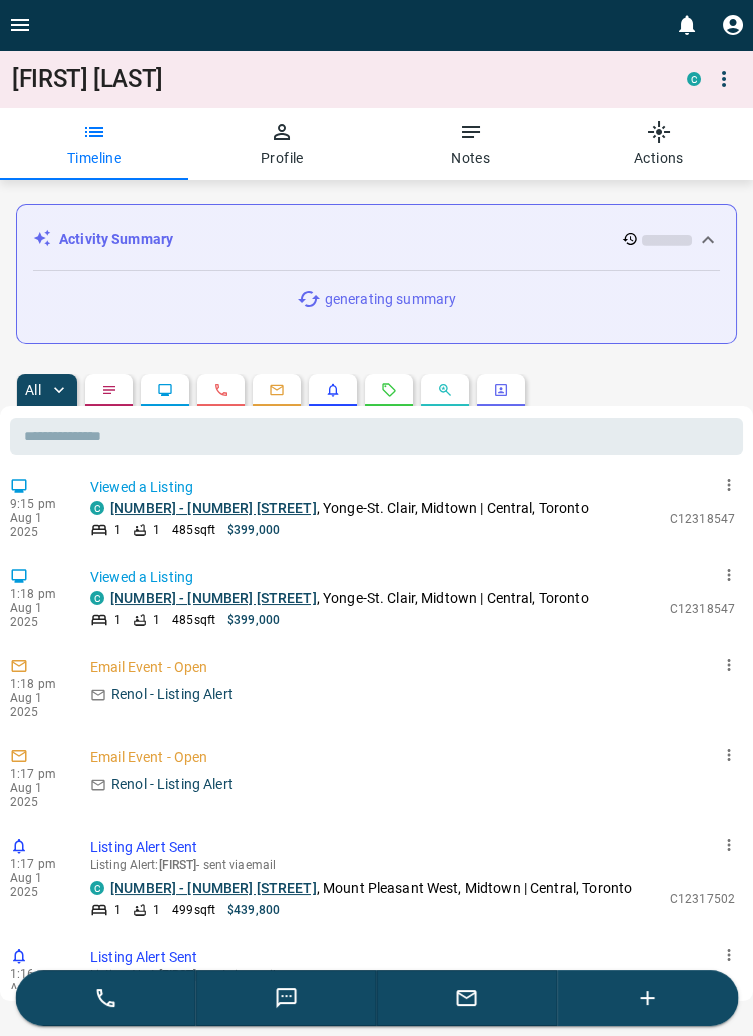 click at bounding box center [467, 998] 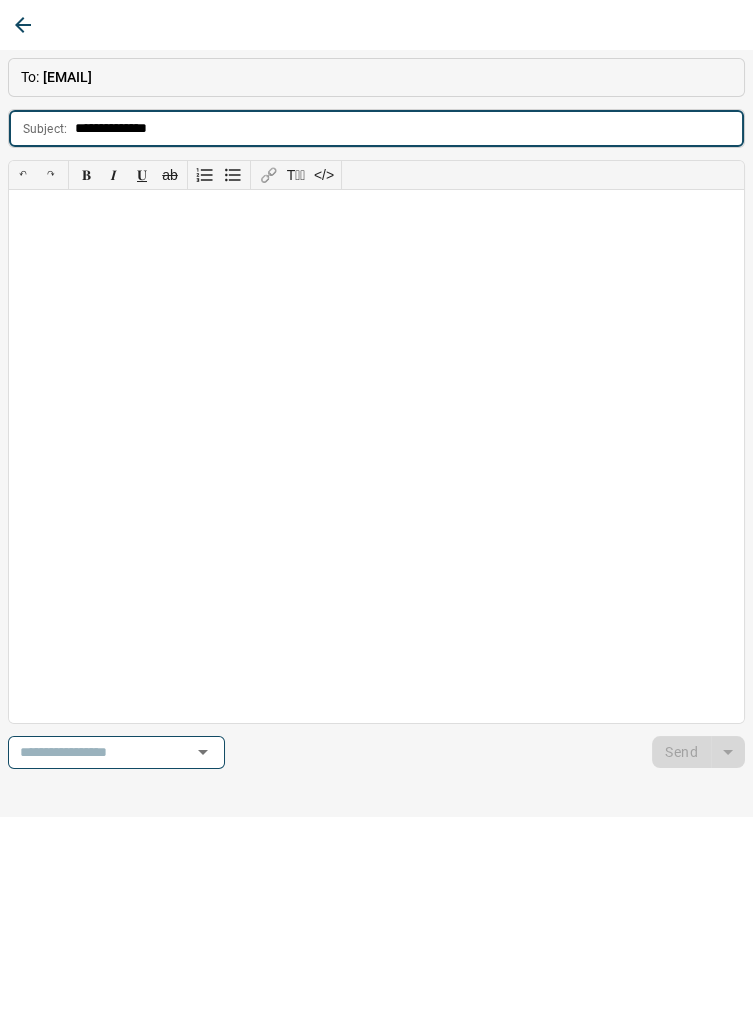 type on "**********" 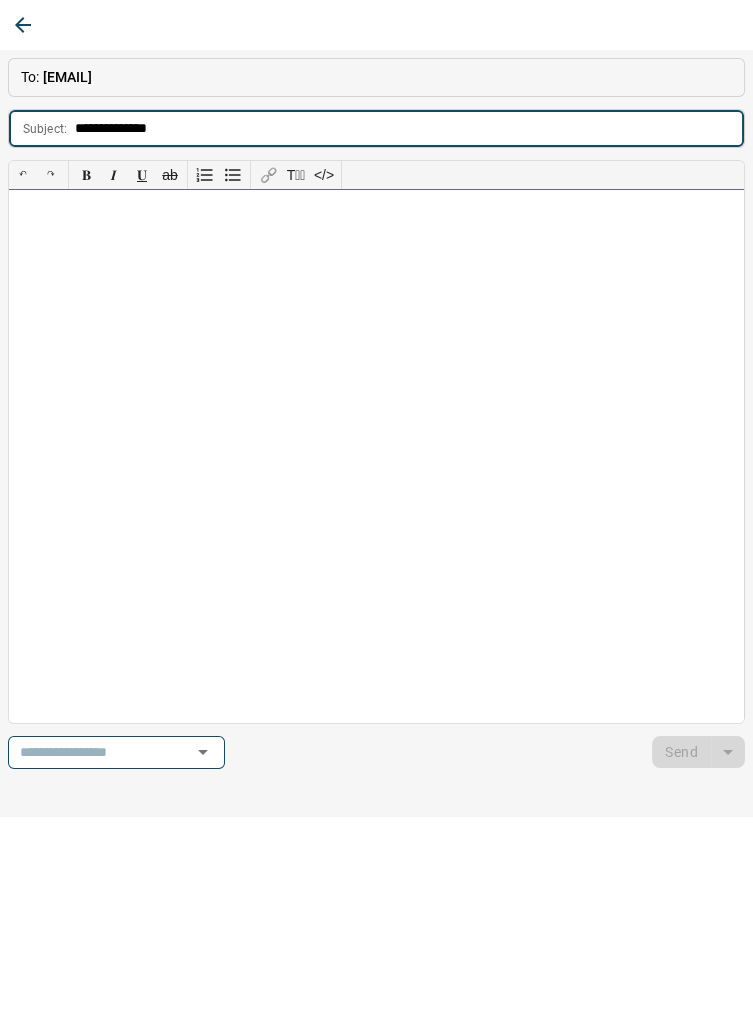 click at bounding box center (376, 456) 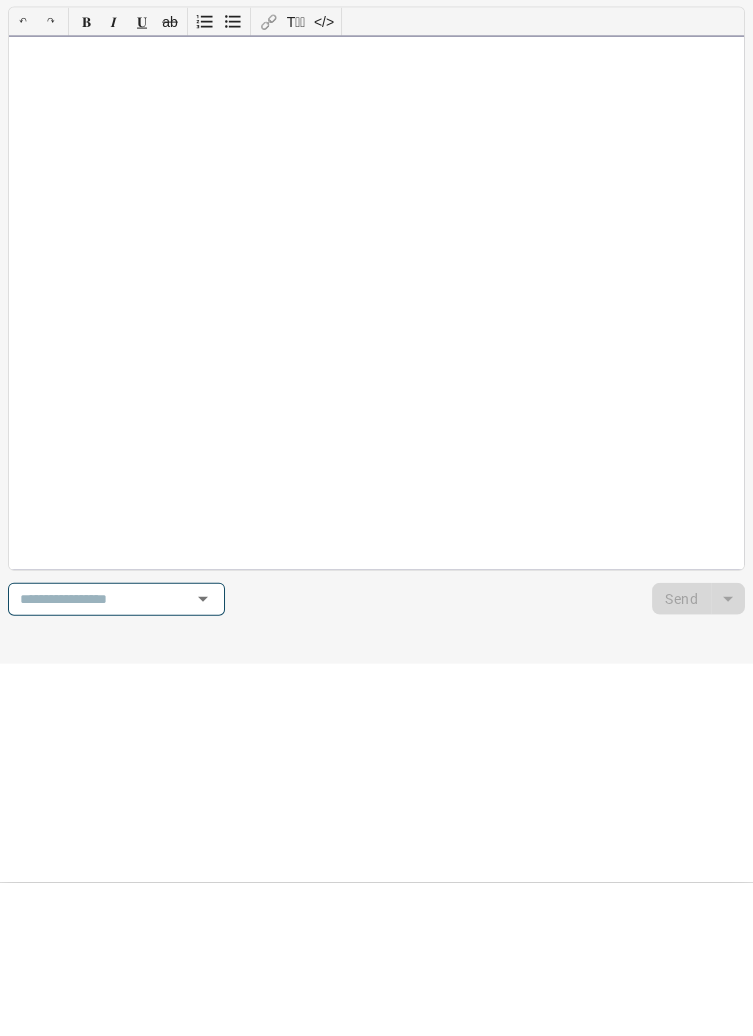 type 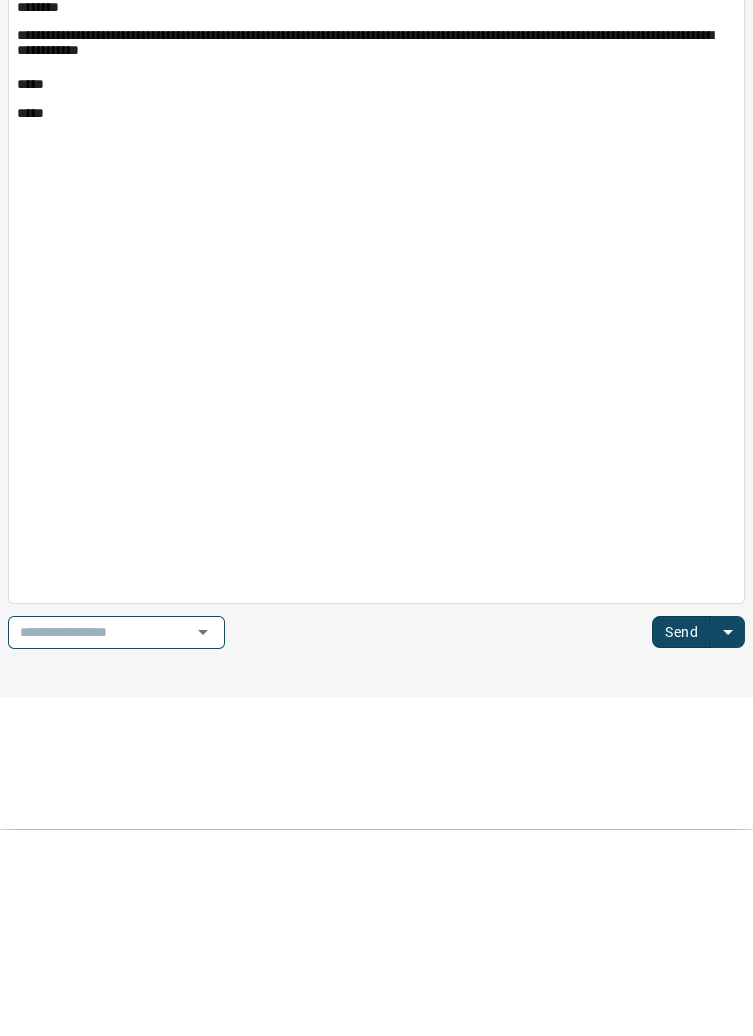click 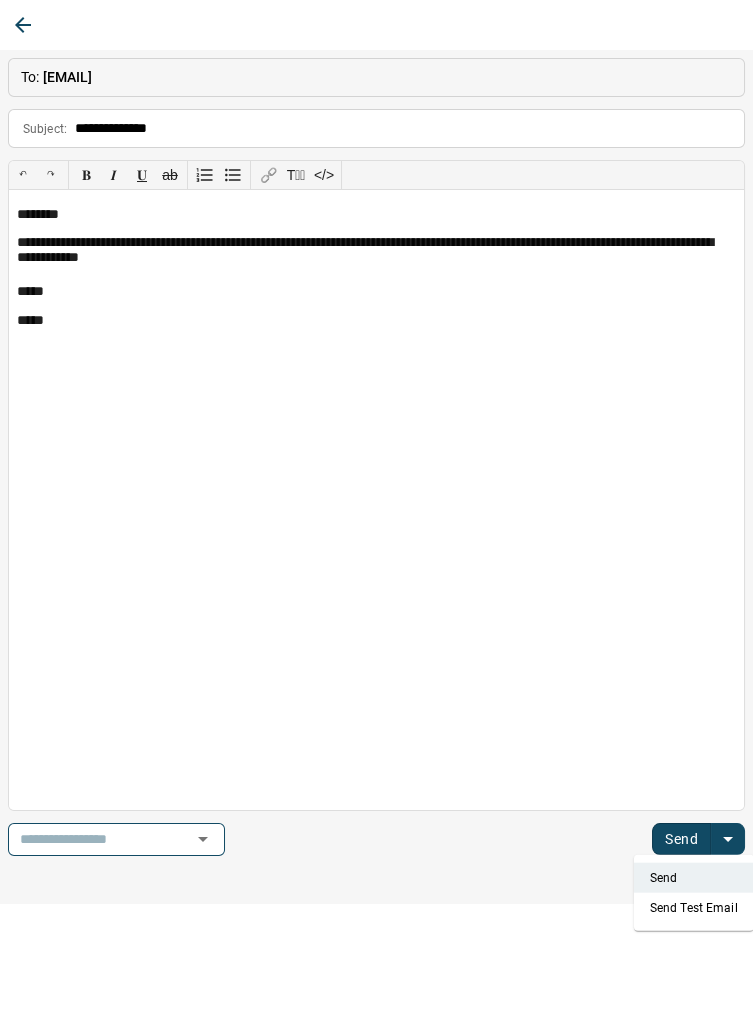 click on "Send" at bounding box center (681, 839) 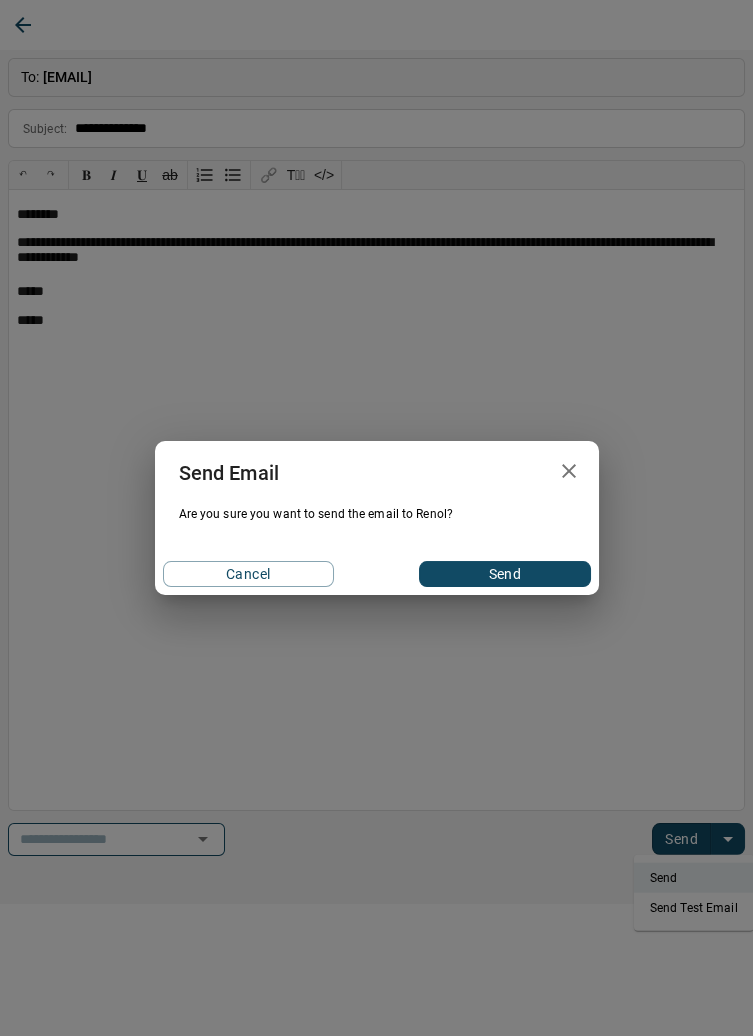 click on "Send" at bounding box center [504, 574] 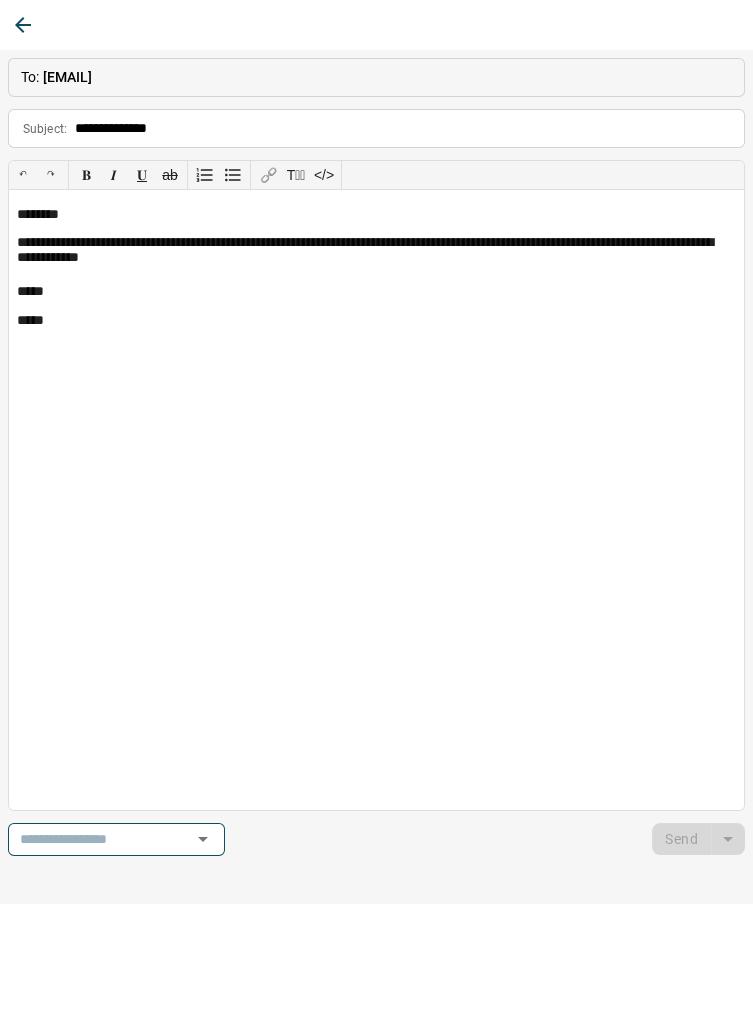 type 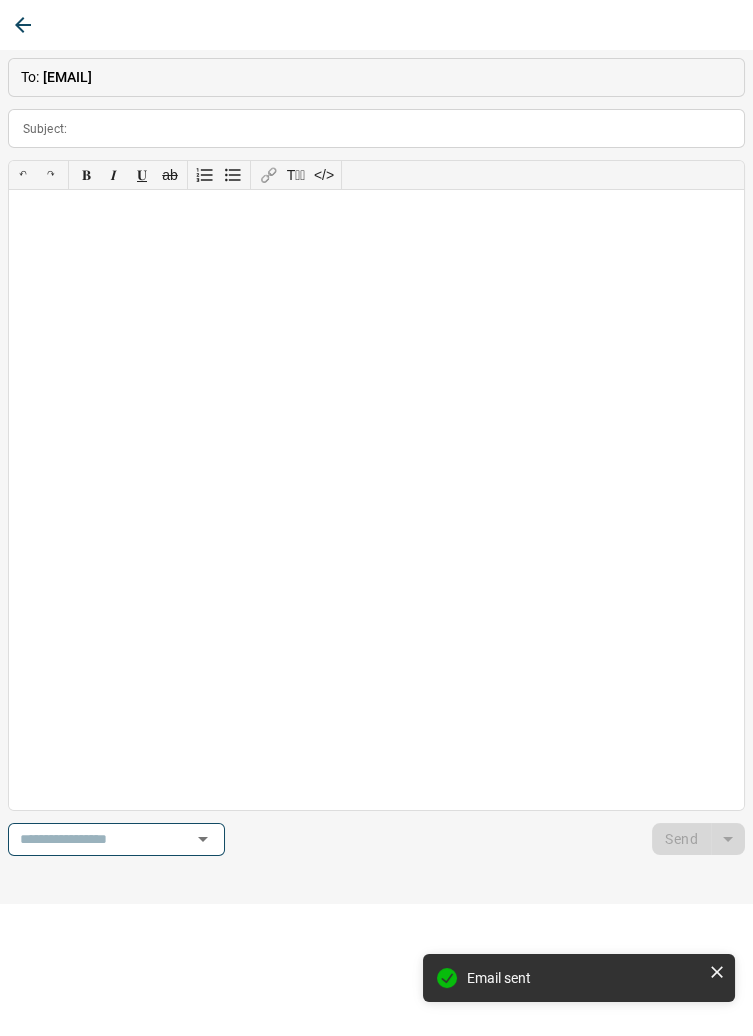 click 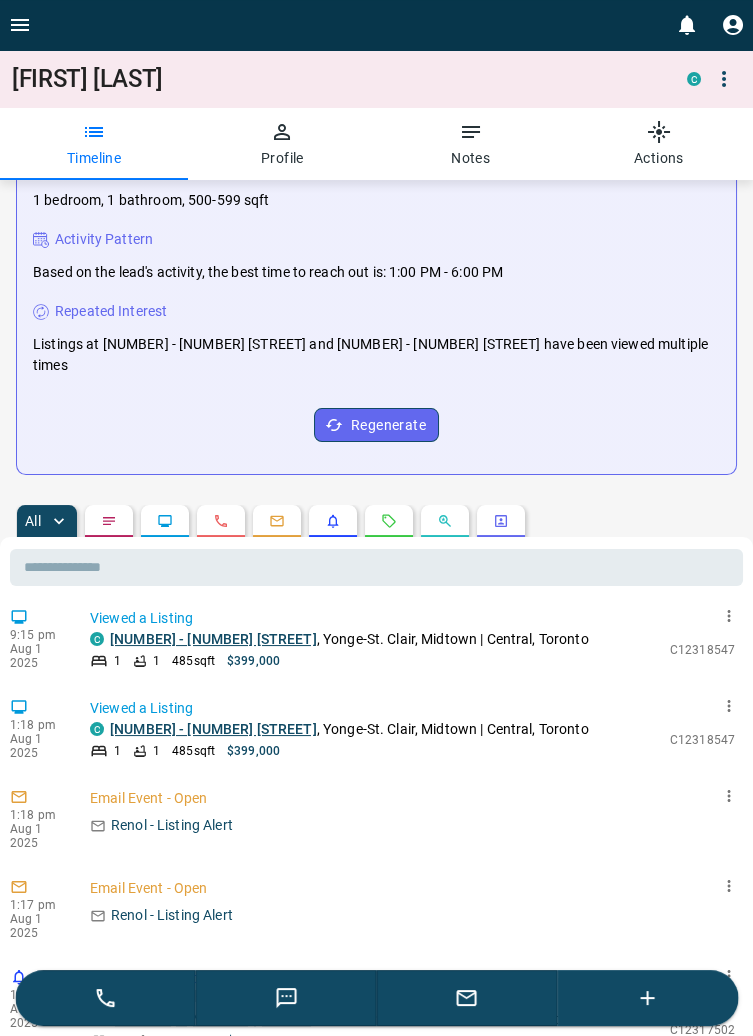scroll, scrollTop: 275, scrollLeft: 0, axis: vertical 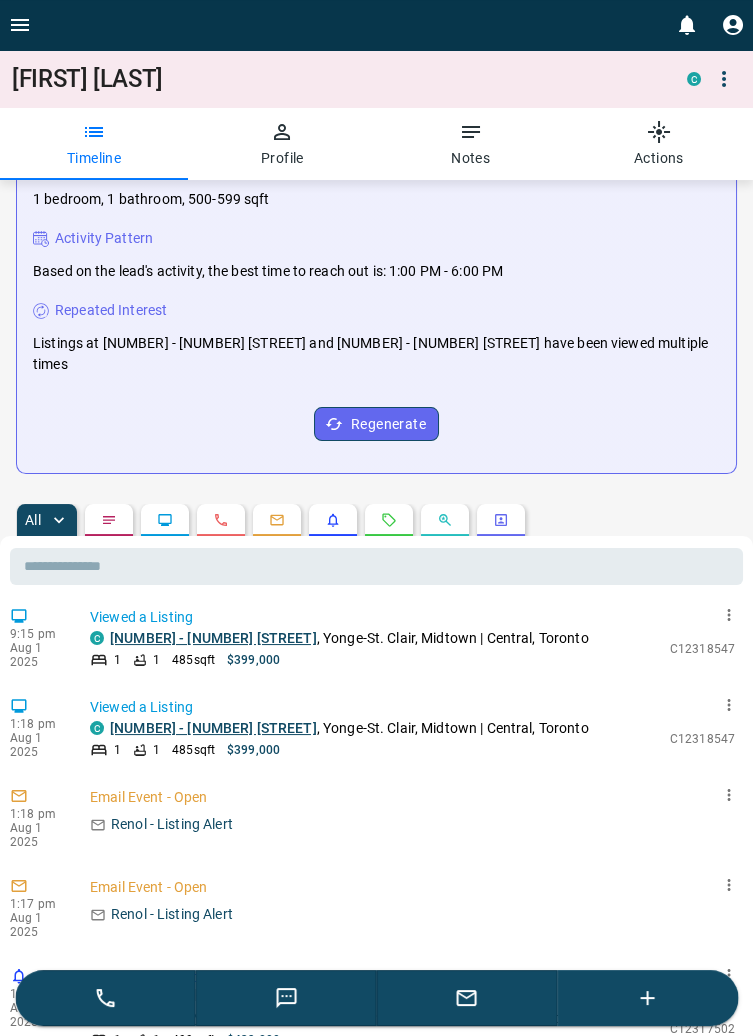 click 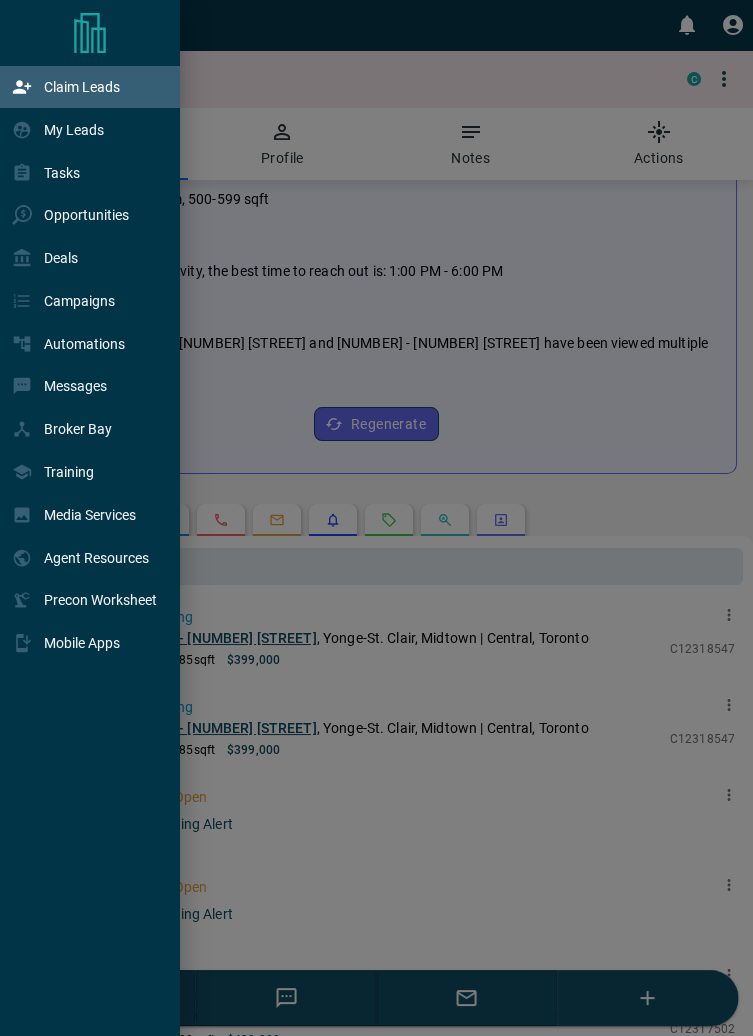 click on "Claim Leads" at bounding box center [82, 87] 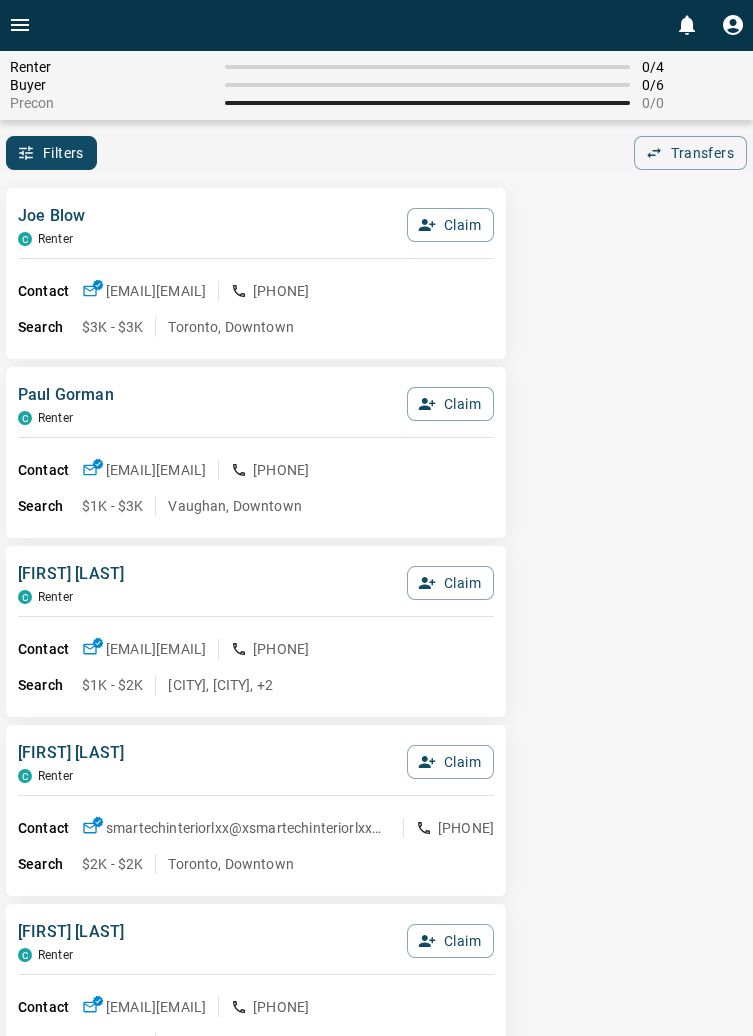 click 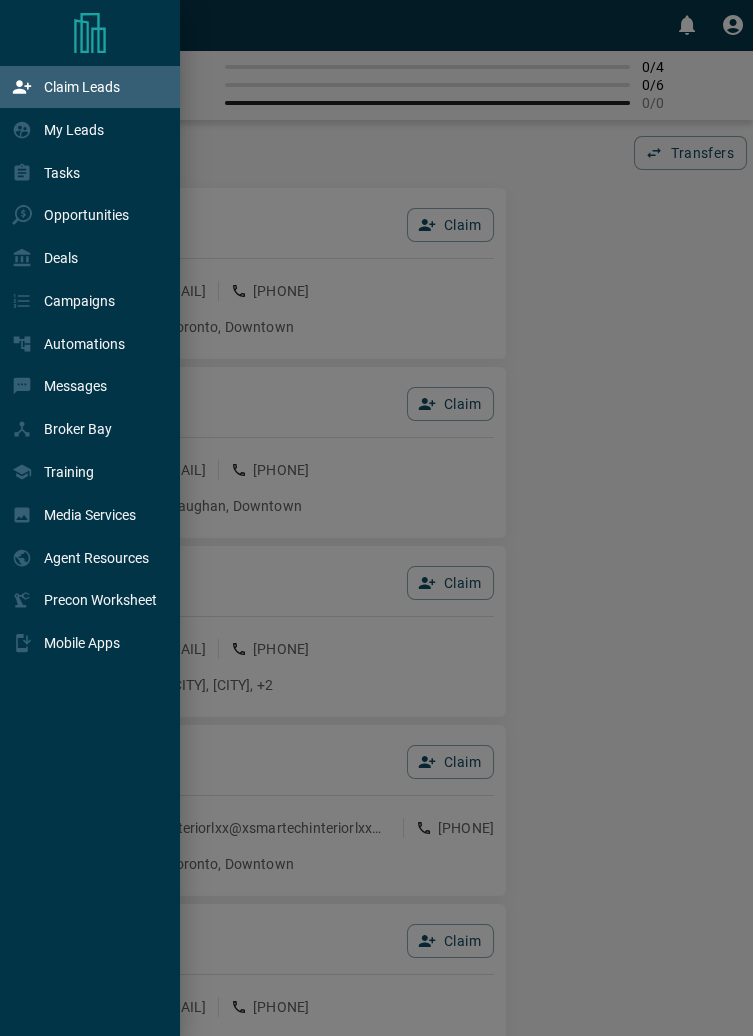 click 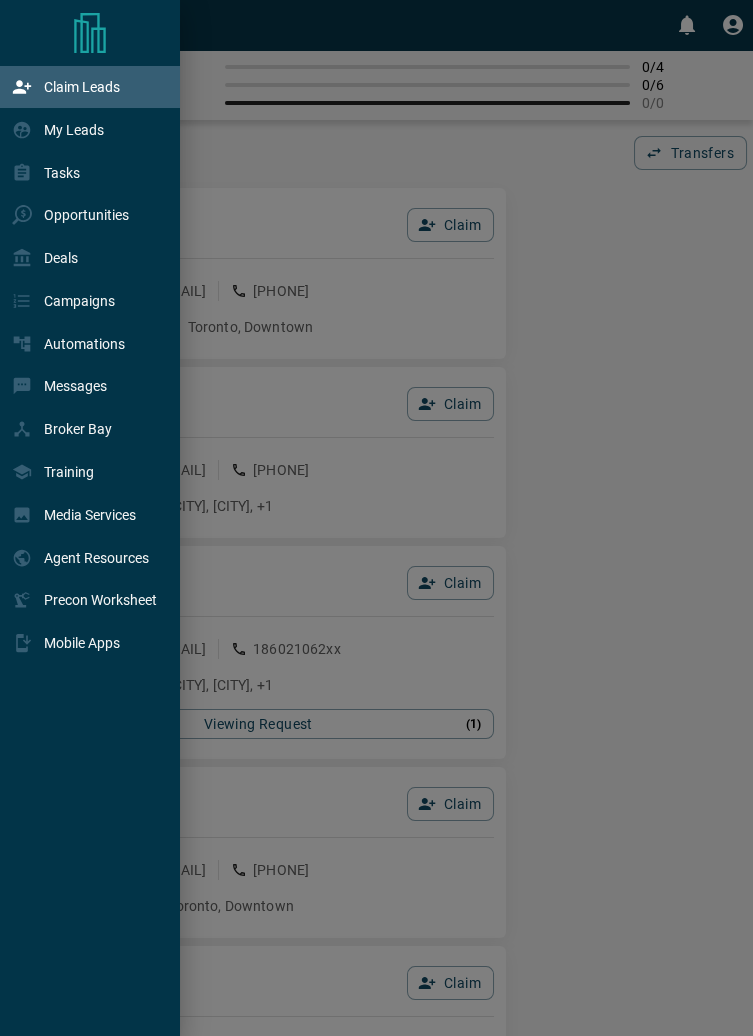 click at bounding box center [376, 518] 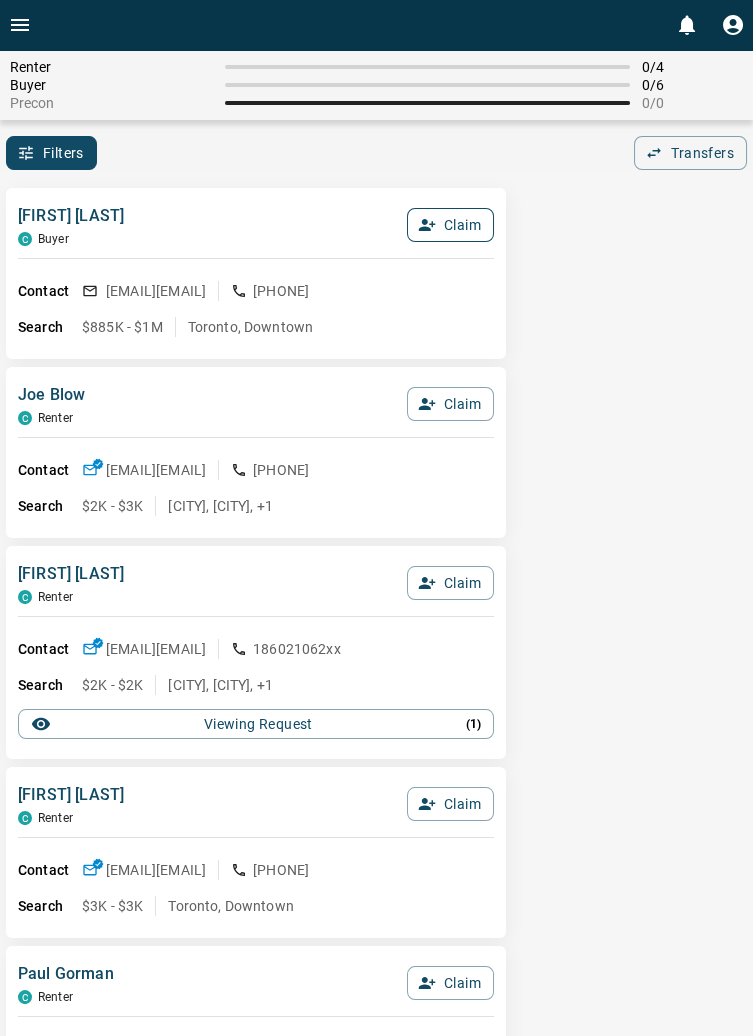 click on "Claim" at bounding box center [450, 225] 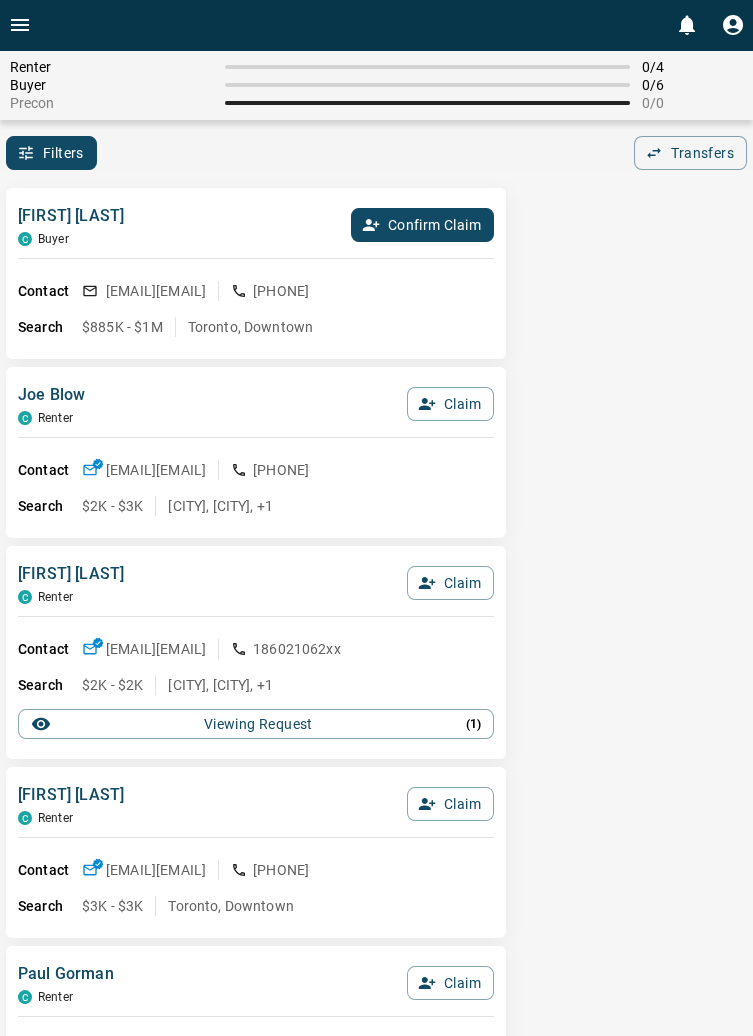 click on "Confirm Claim" at bounding box center [422, 225] 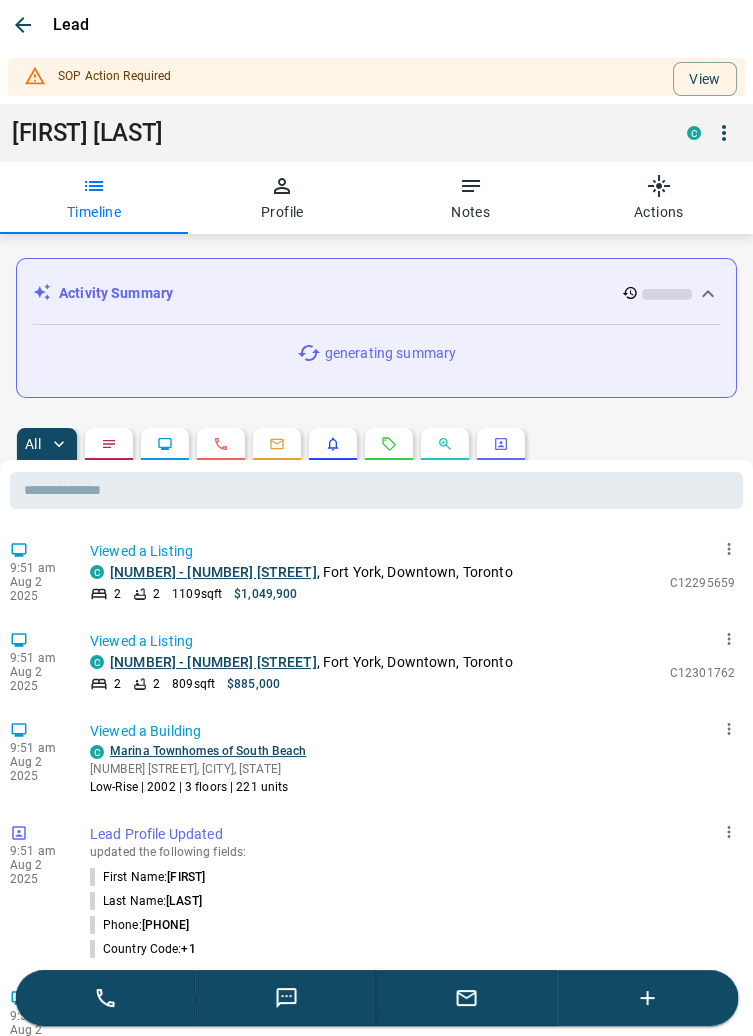 scroll, scrollTop: 0, scrollLeft: 0, axis: both 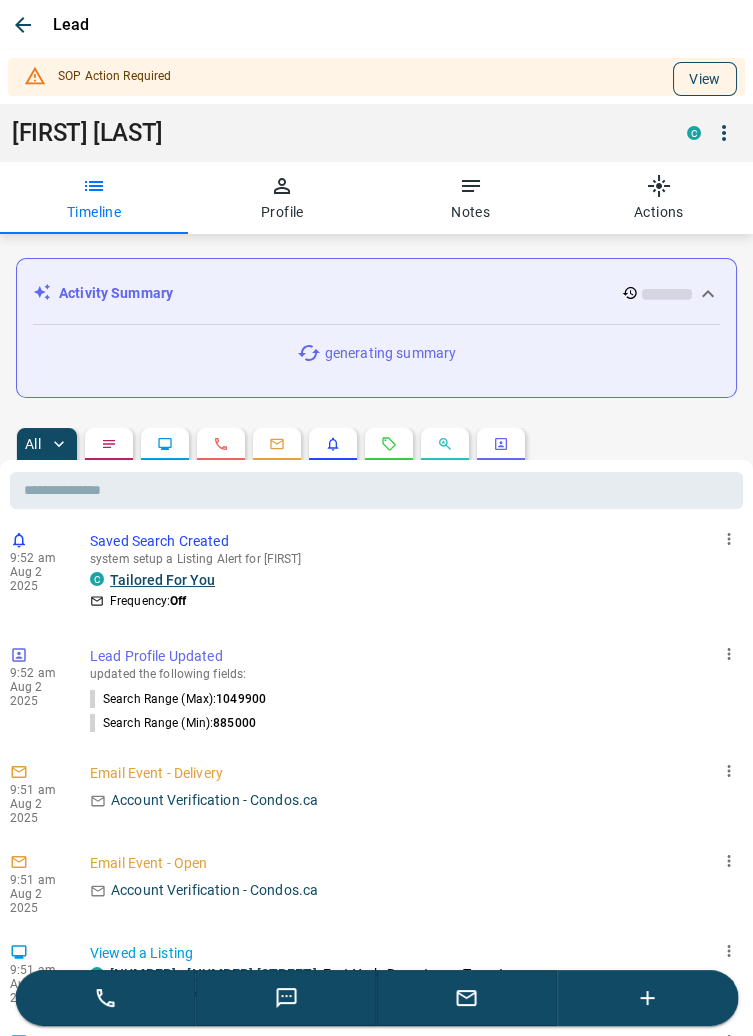 click on "View" at bounding box center [705, 79] 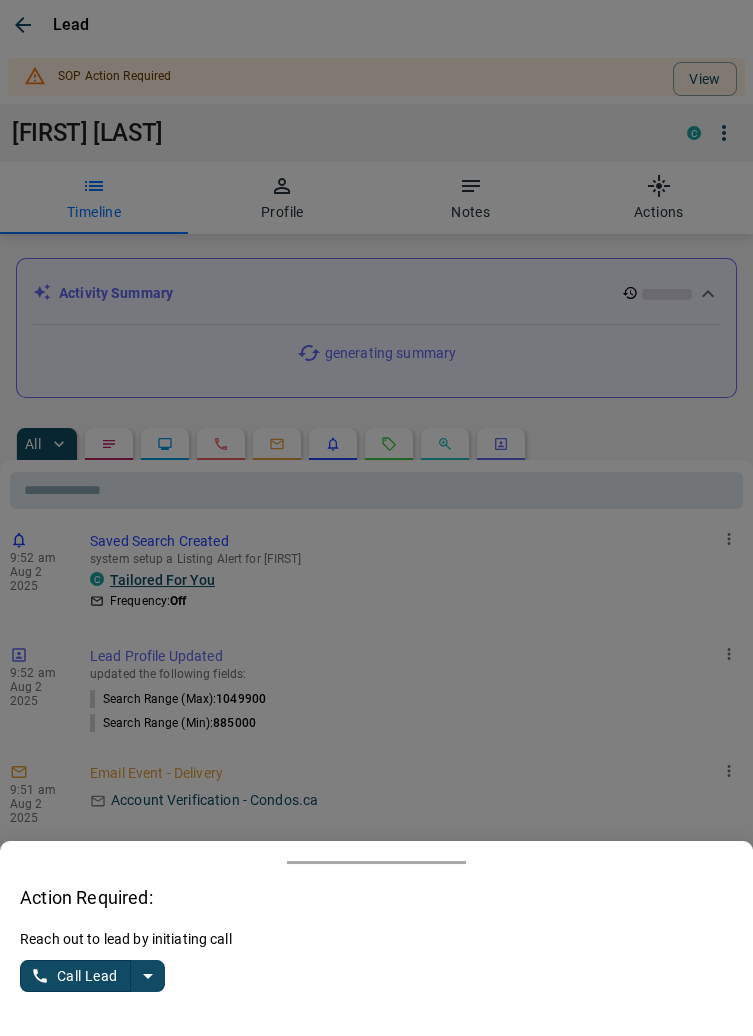 click on "Reach out to lead by initiating call Call Lead" at bounding box center [376, 972] 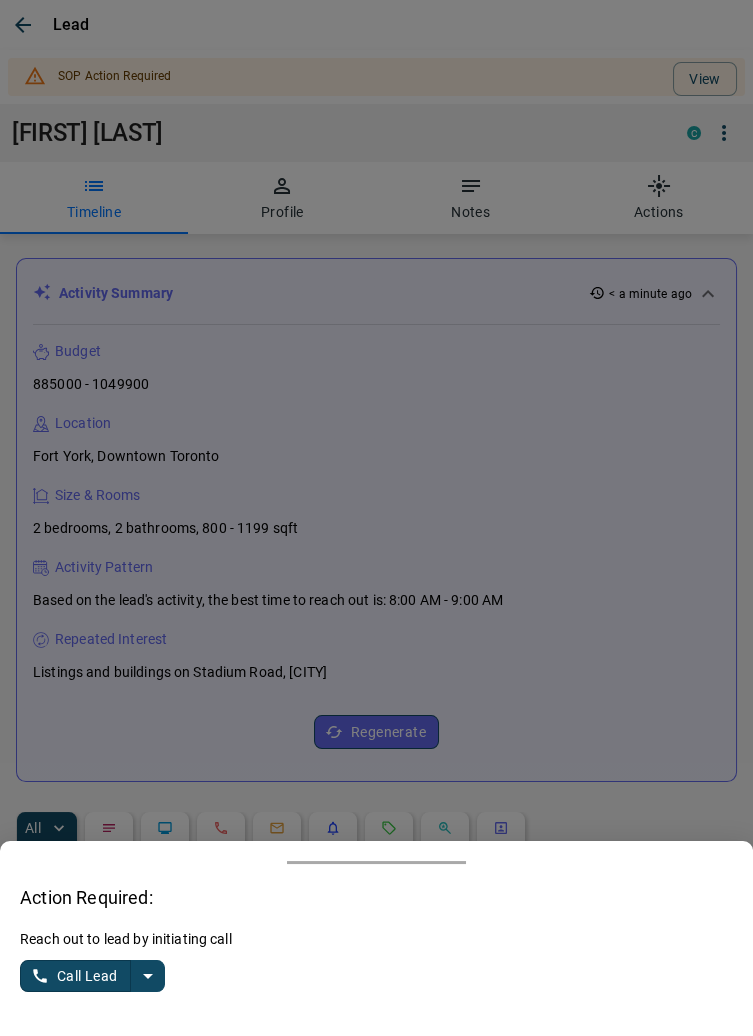 click at bounding box center (376, 518) 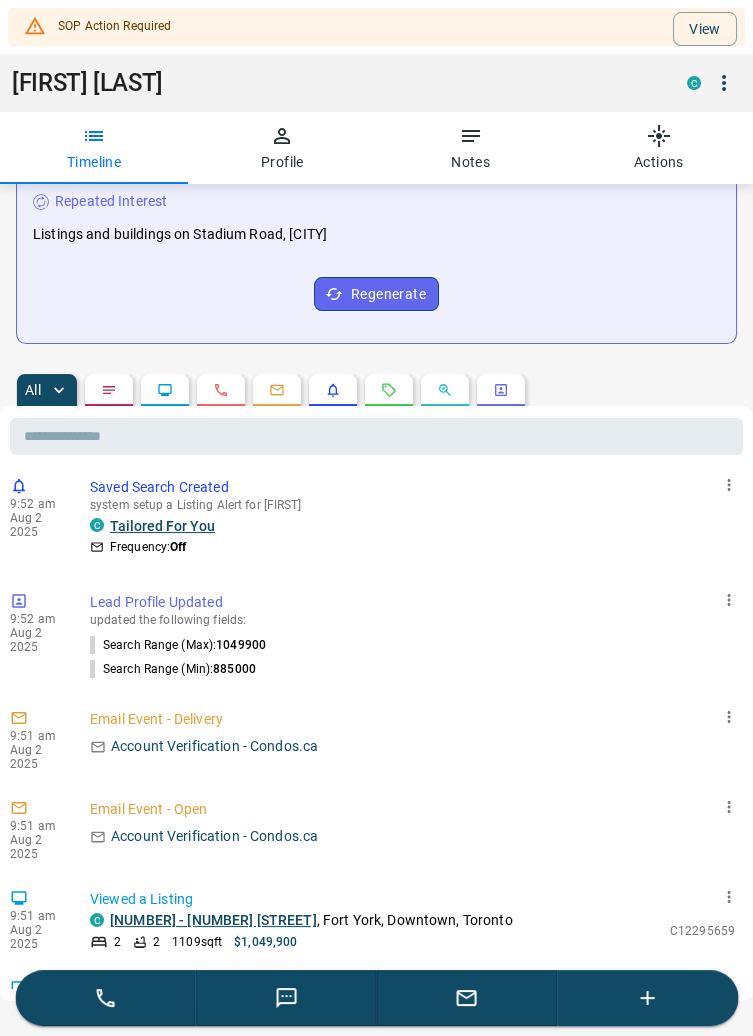 scroll, scrollTop: 454, scrollLeft: 0, axis: vertical 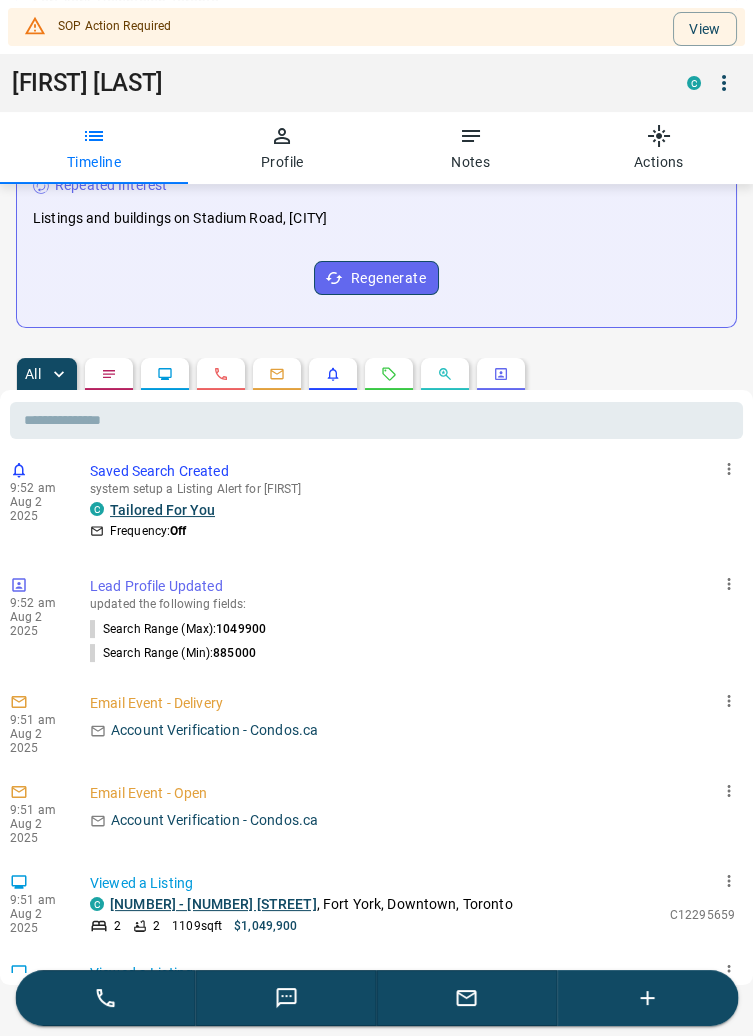 click 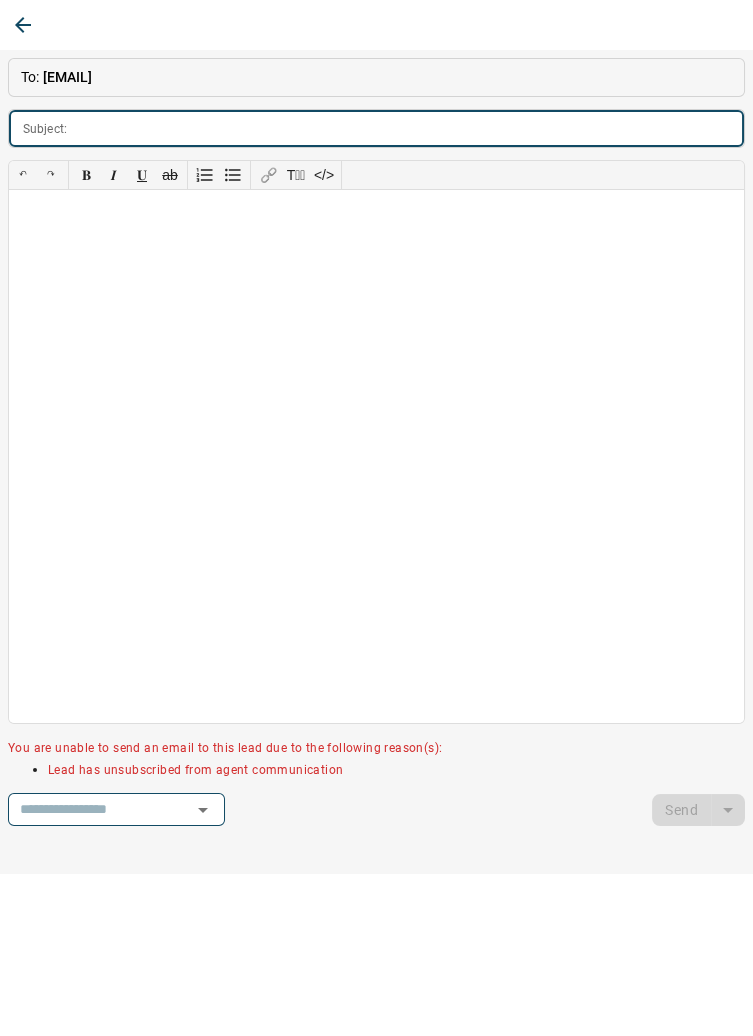scroll, scrollTop: 256, scrollLeft: 0, axis: vertical 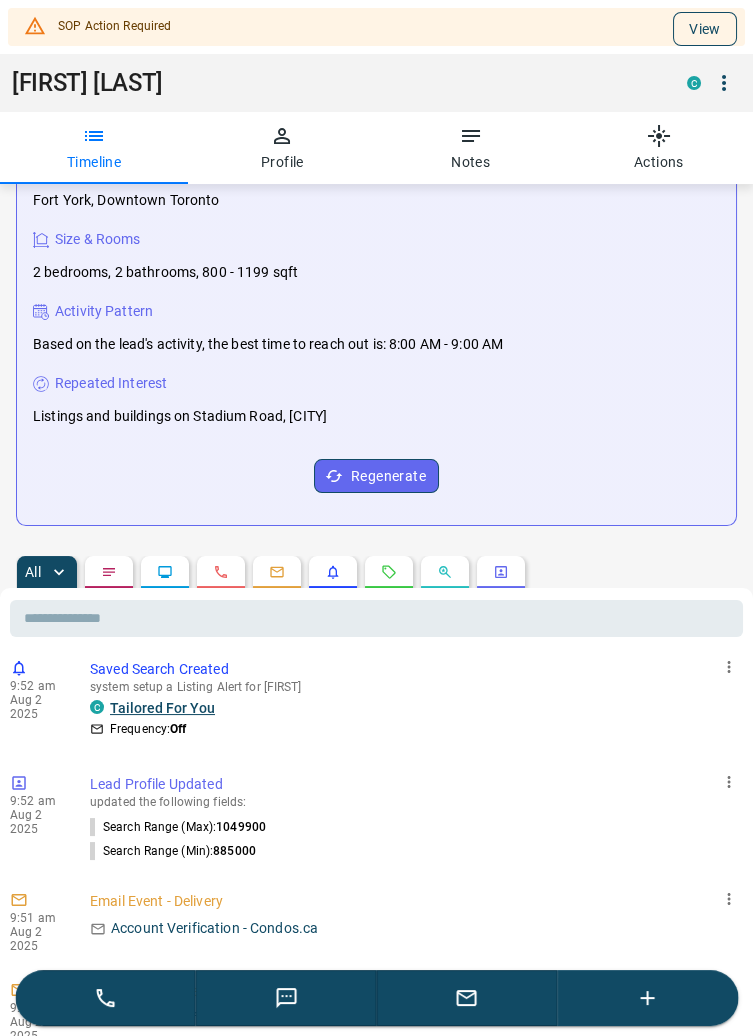 click on "View" at bounding box center (705, 29) 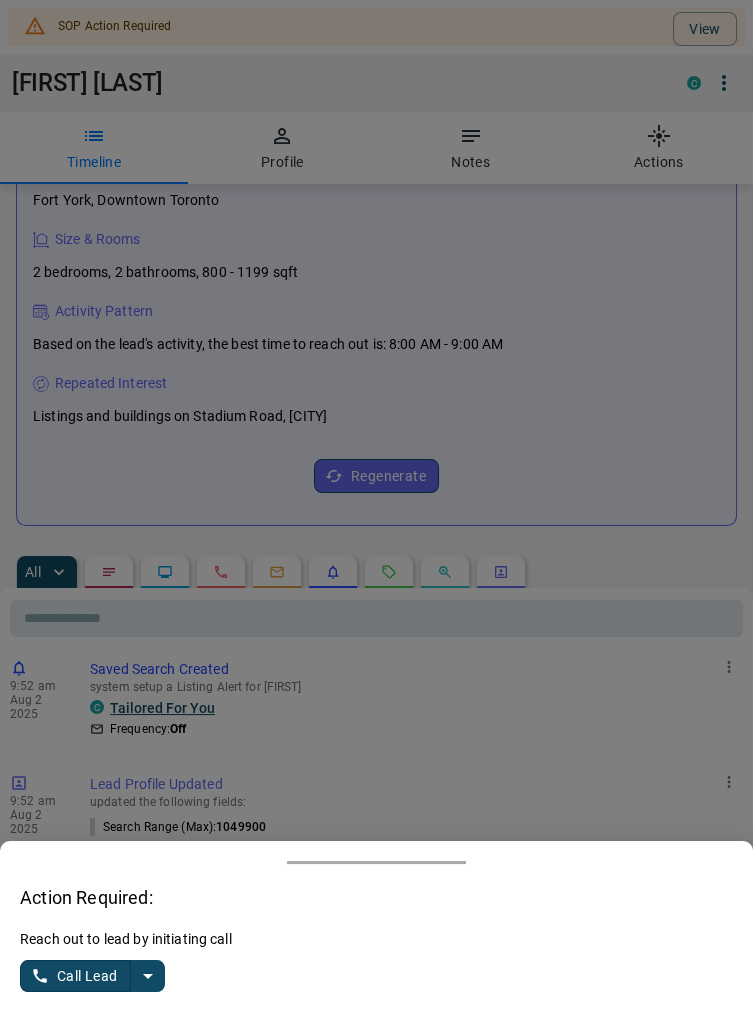 click 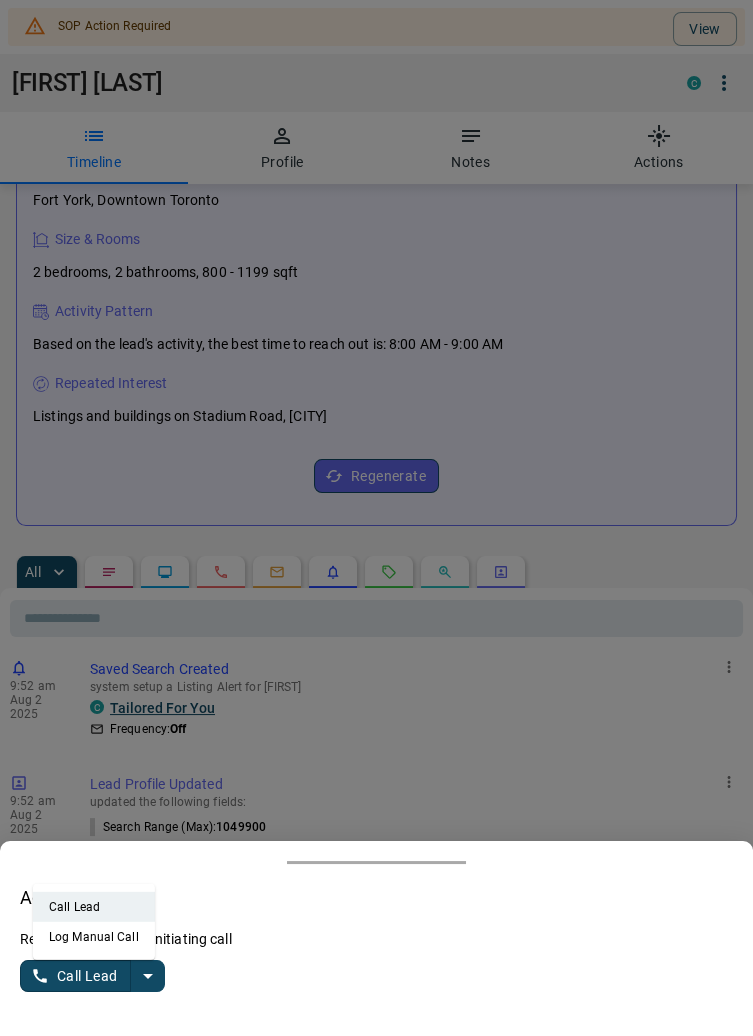 click on "Log Manual Call" at bounding box center [94, 937] 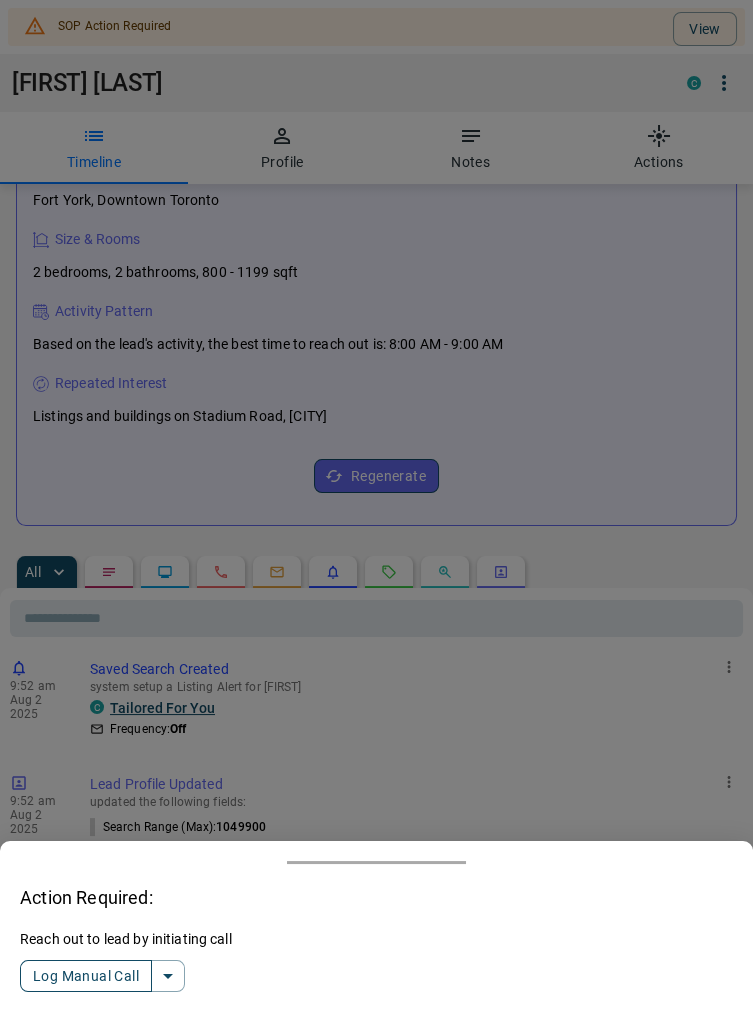 click on "Log Manual Call" at bounding box center (86, 976) 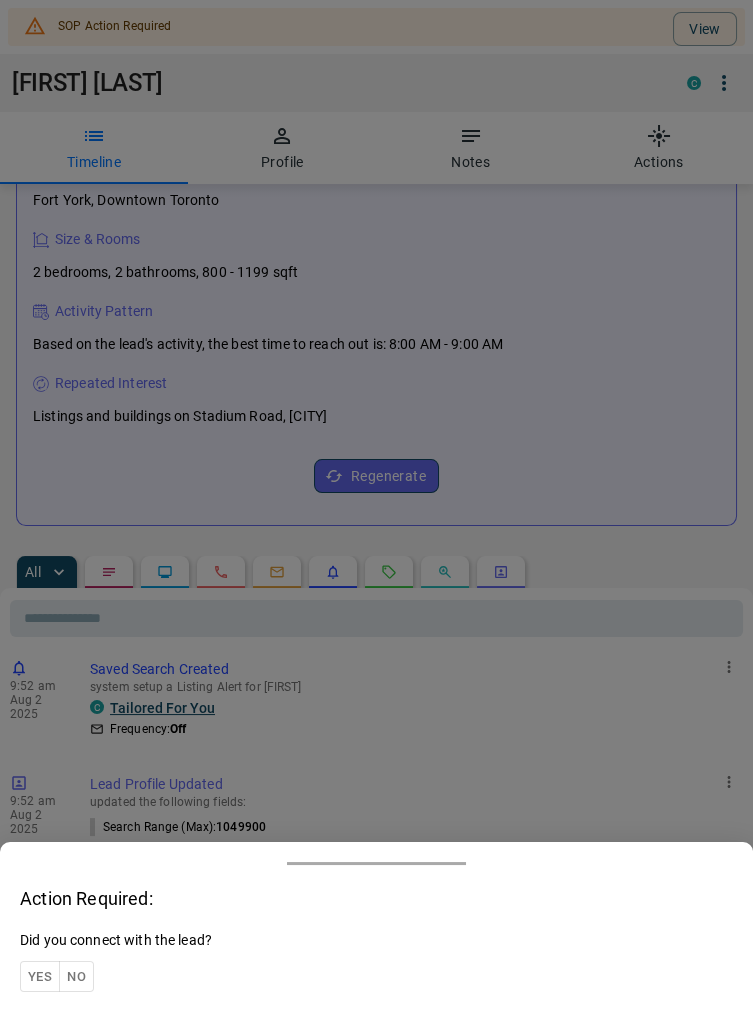 click on "Yes" at bounding box center (40, 976) 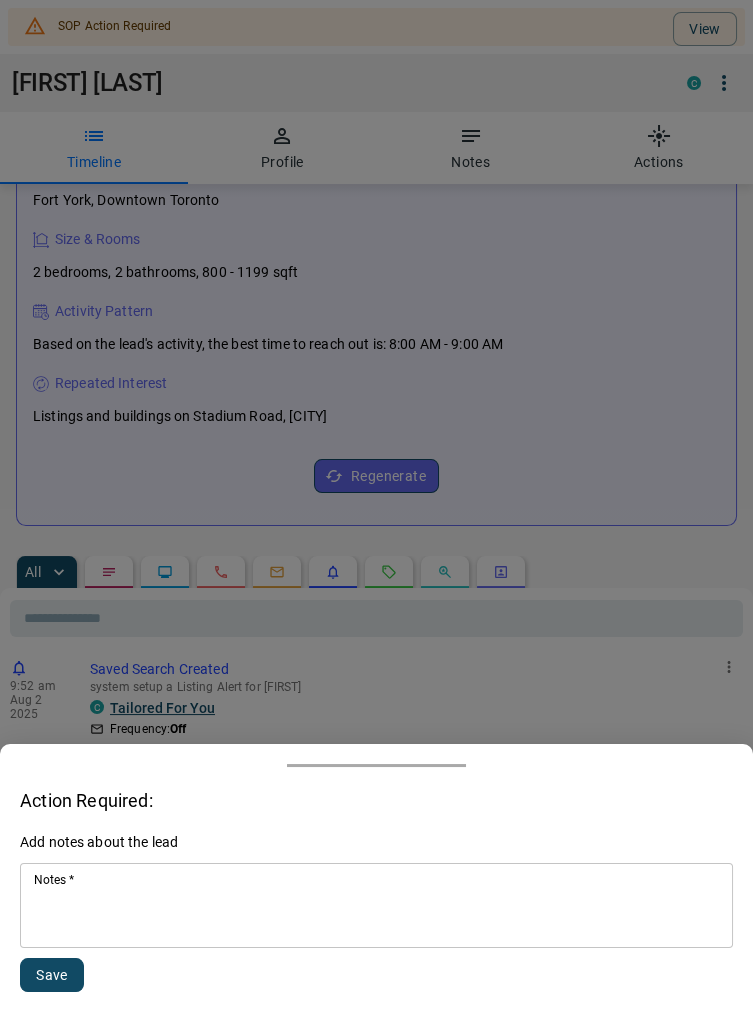 click on "Notes   *" at bounding box center (376, 906) 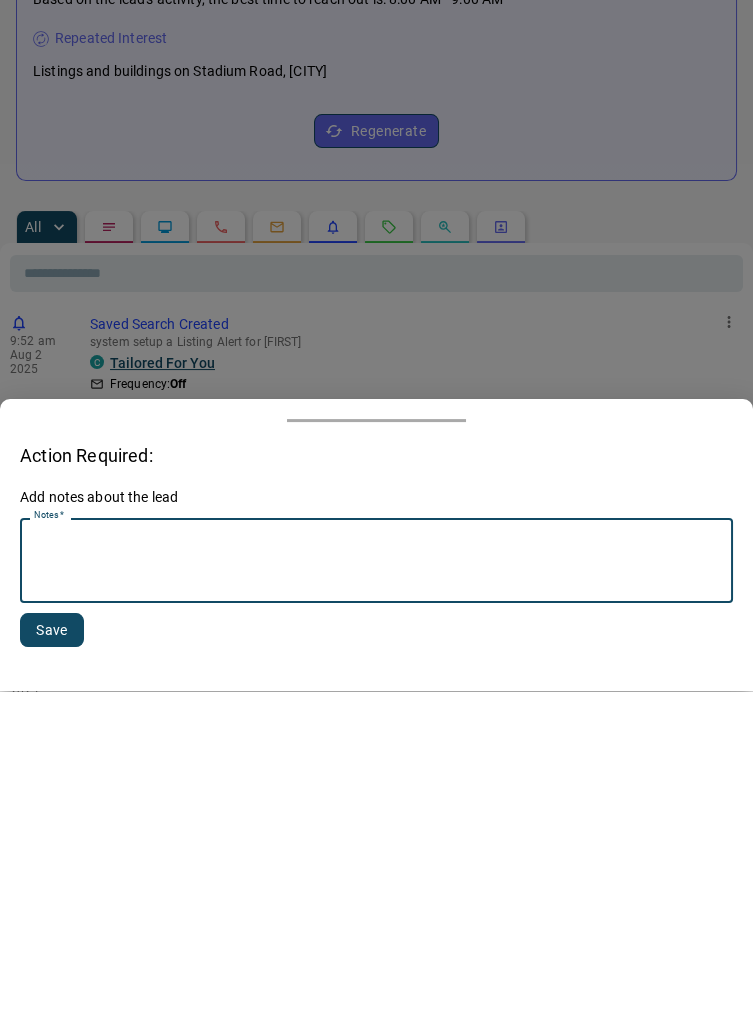 scroll, scrollTop: 472, scrollLeft: 0, axis: vertical 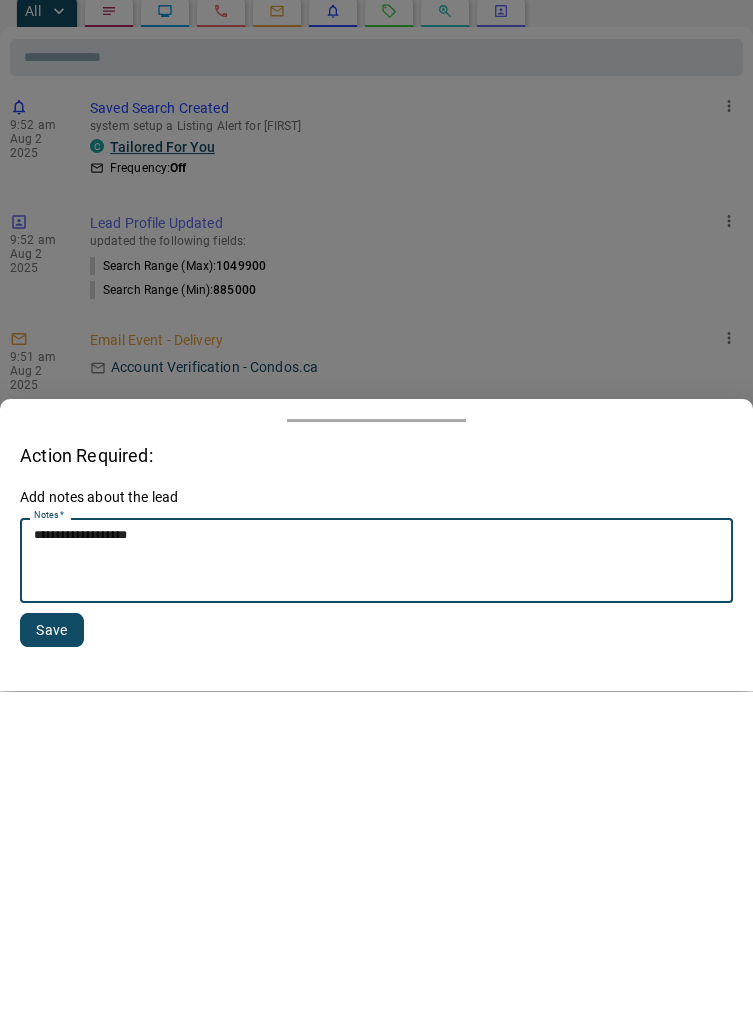 type on "**********" 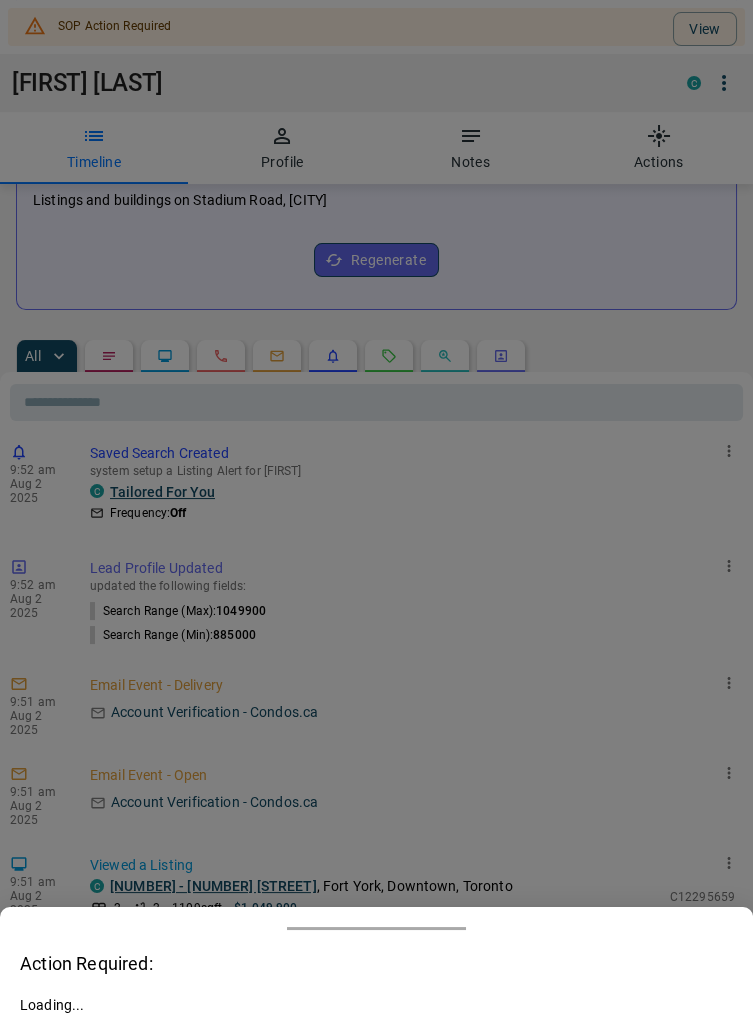 scroll, scrollTop: 418, scrollLeft: 0, axis: vertical 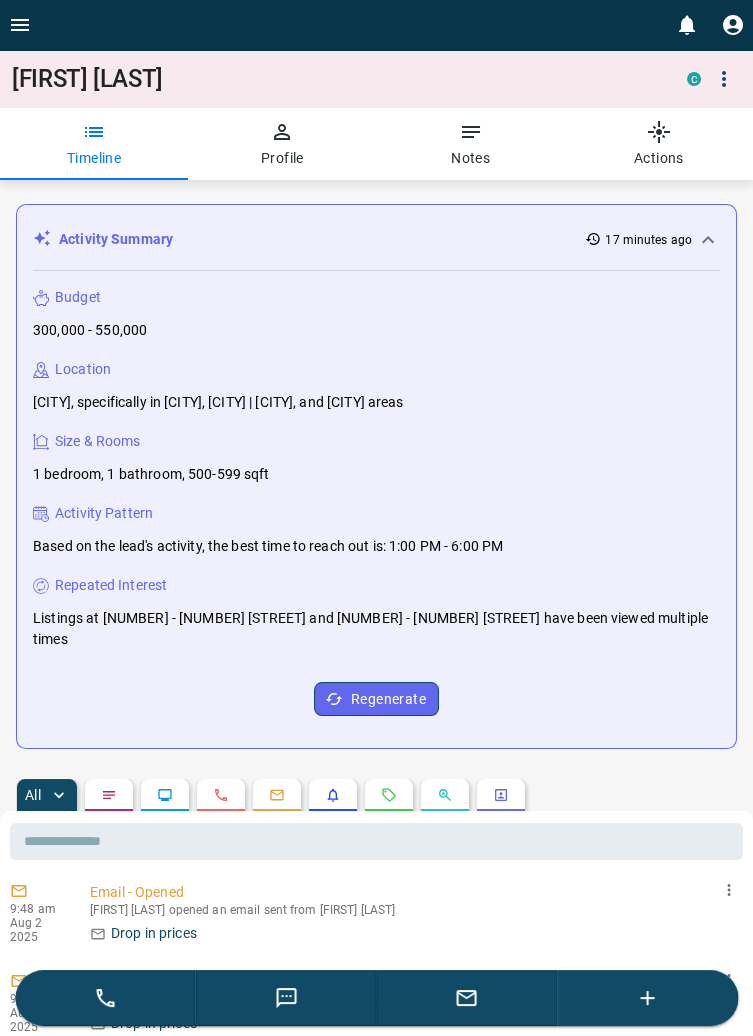 click 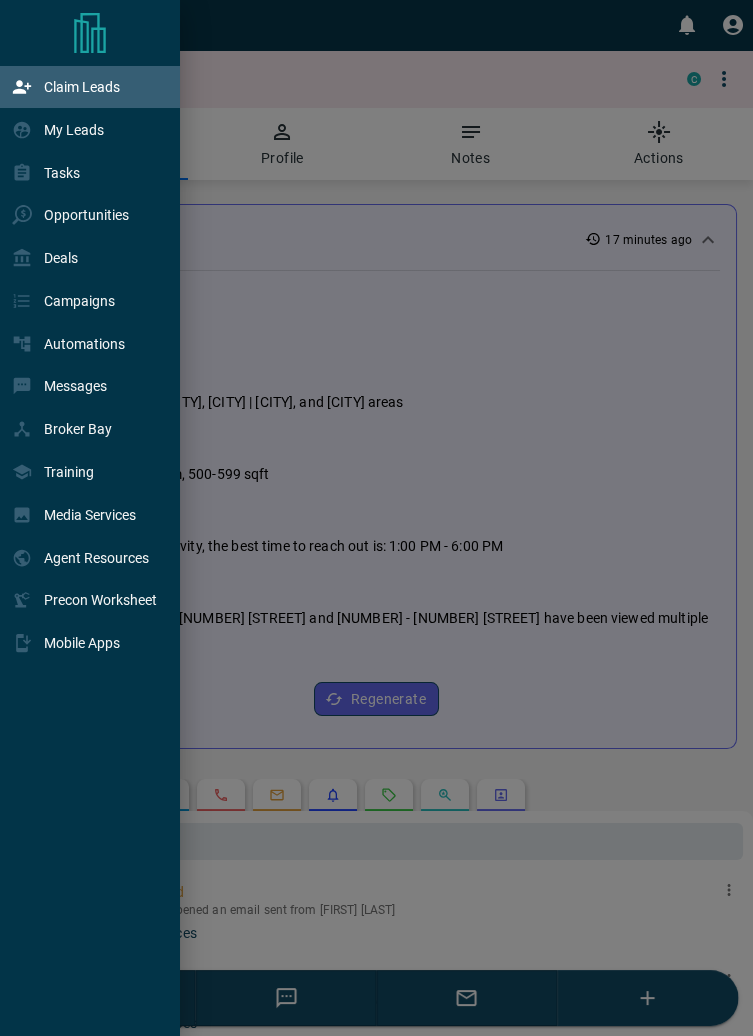 click on "Claim Leads" at bounding box center (82, 87) 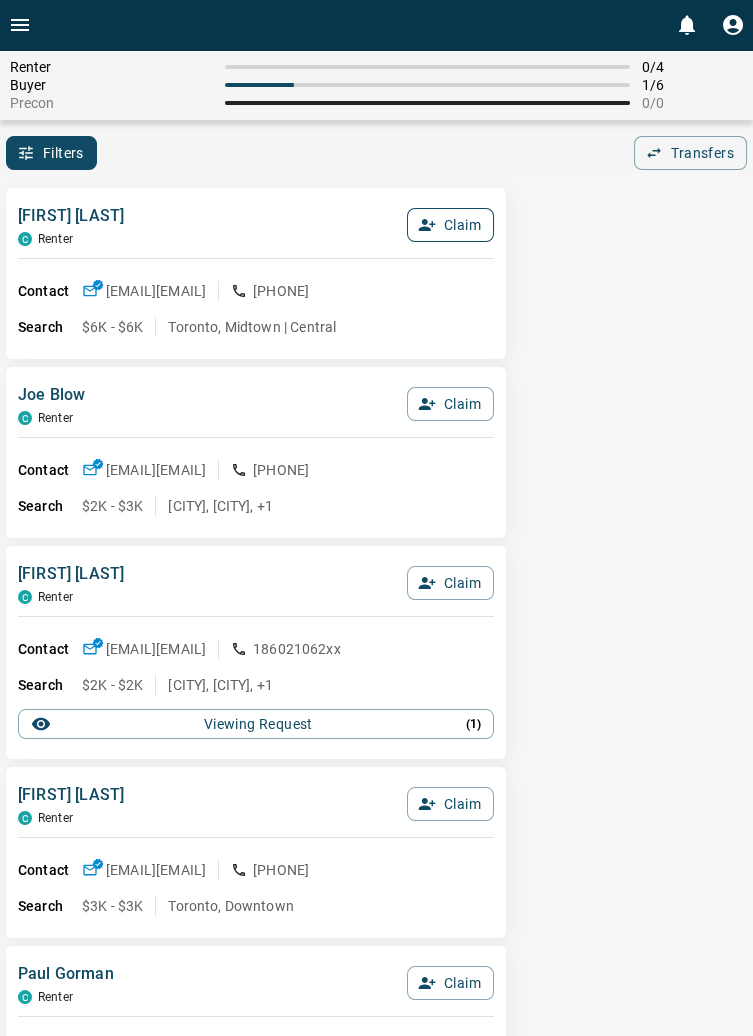 click on "Claim" at bounding box center (450, 225) 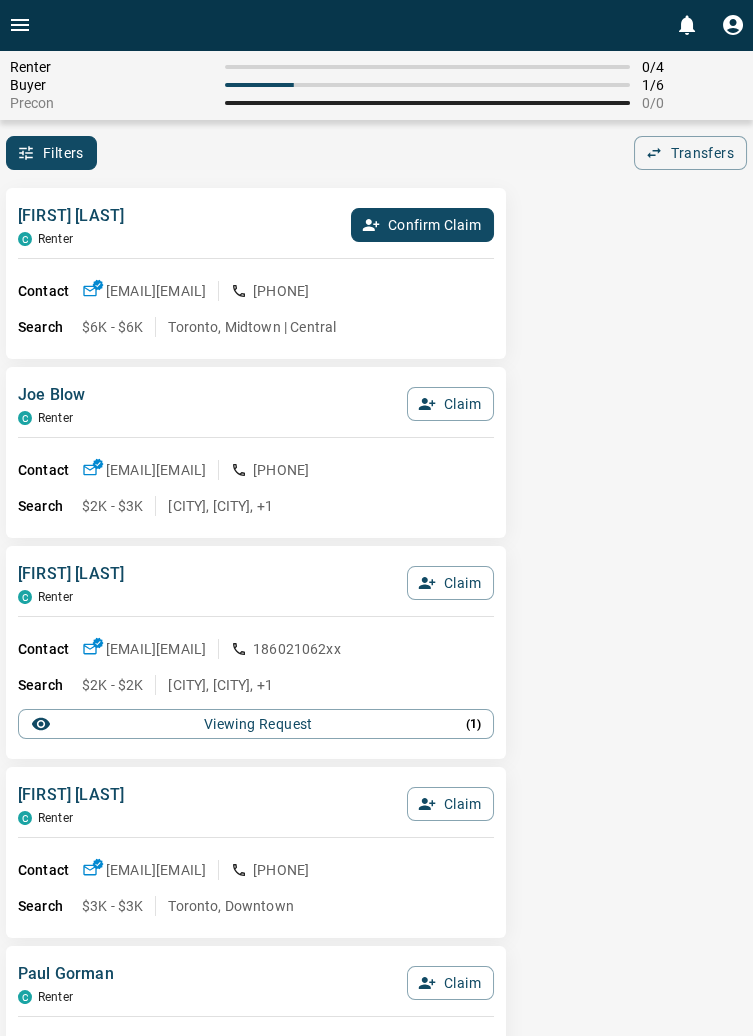click on "Confirm Claim" at bounding box center (422, 225) 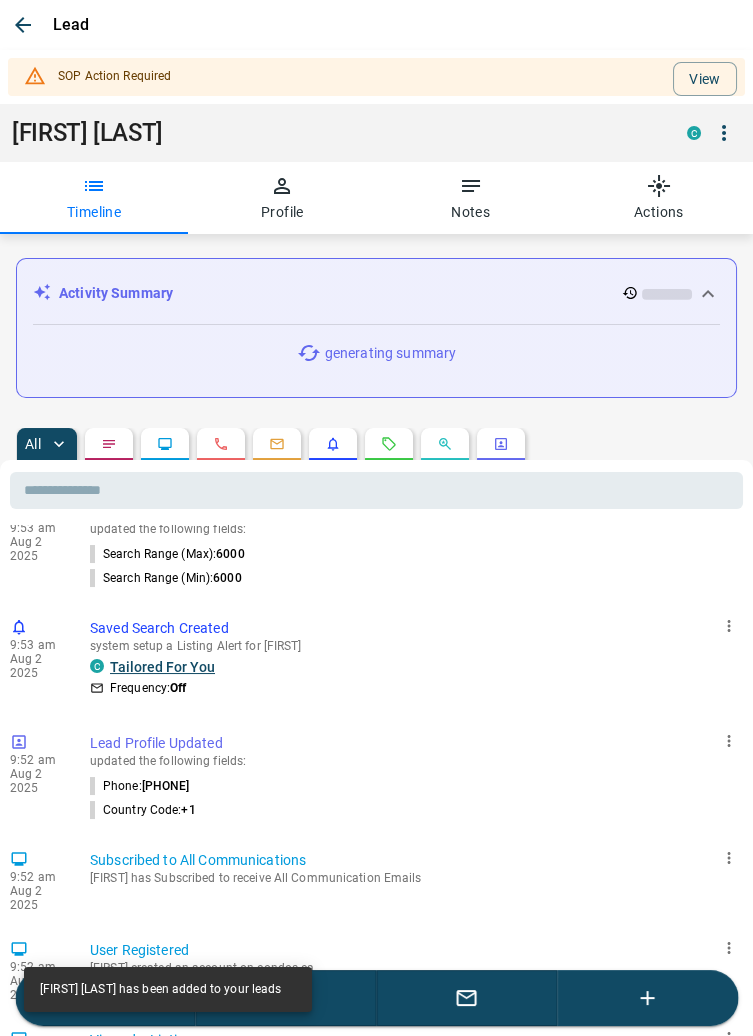 scroll, scrollTop: 0, scrollLeft: 0, axis: both 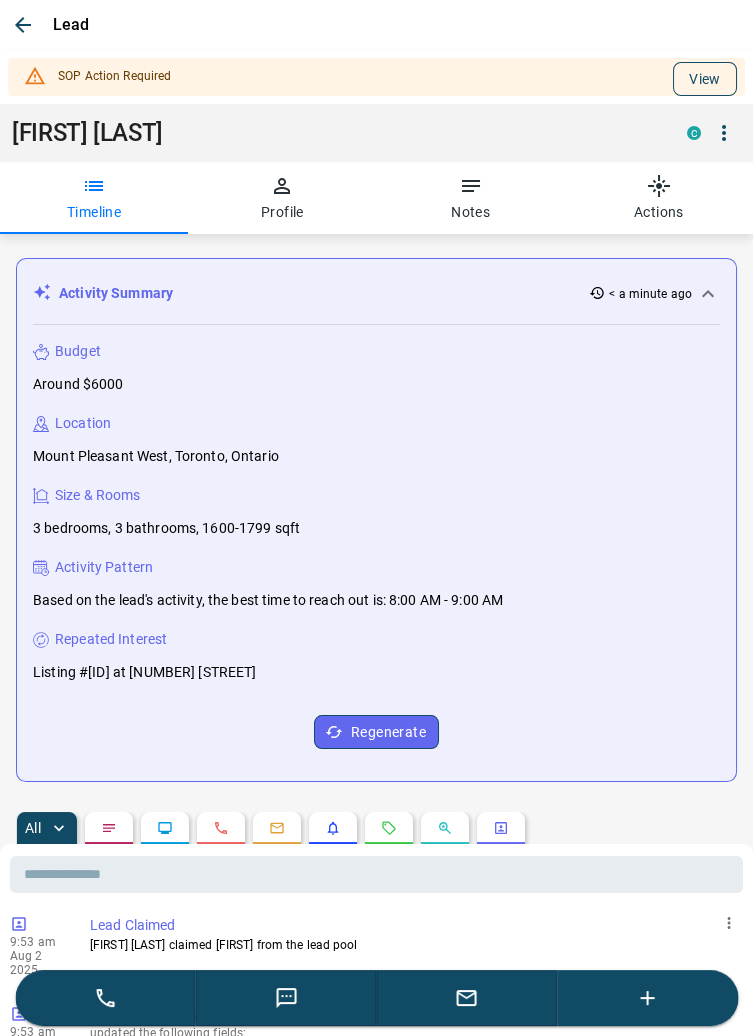 click on "View" at bounding box center [705, 79] 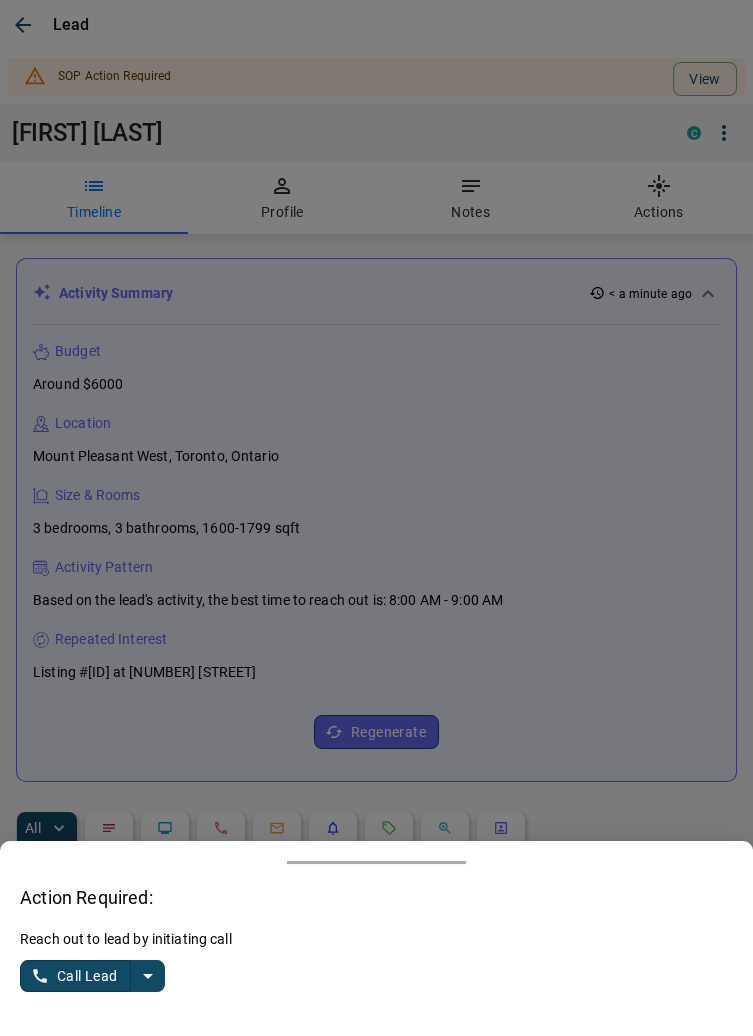 click at bounding box center [148, 976] 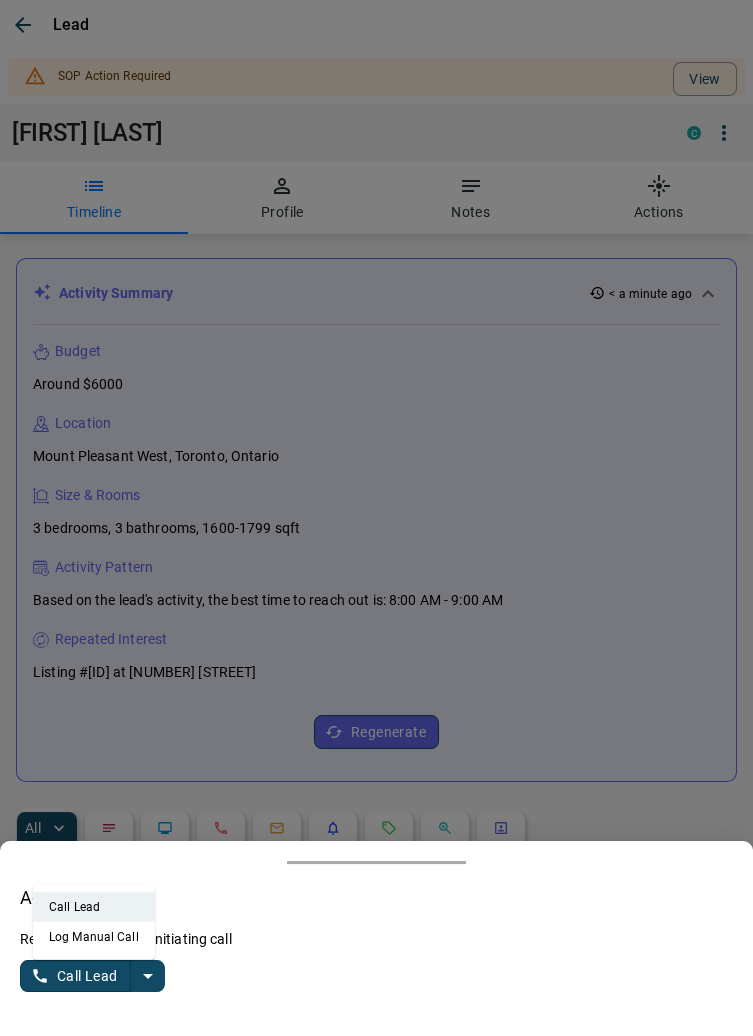 click on "Log Manual Call" at bounding box center (94, 937) 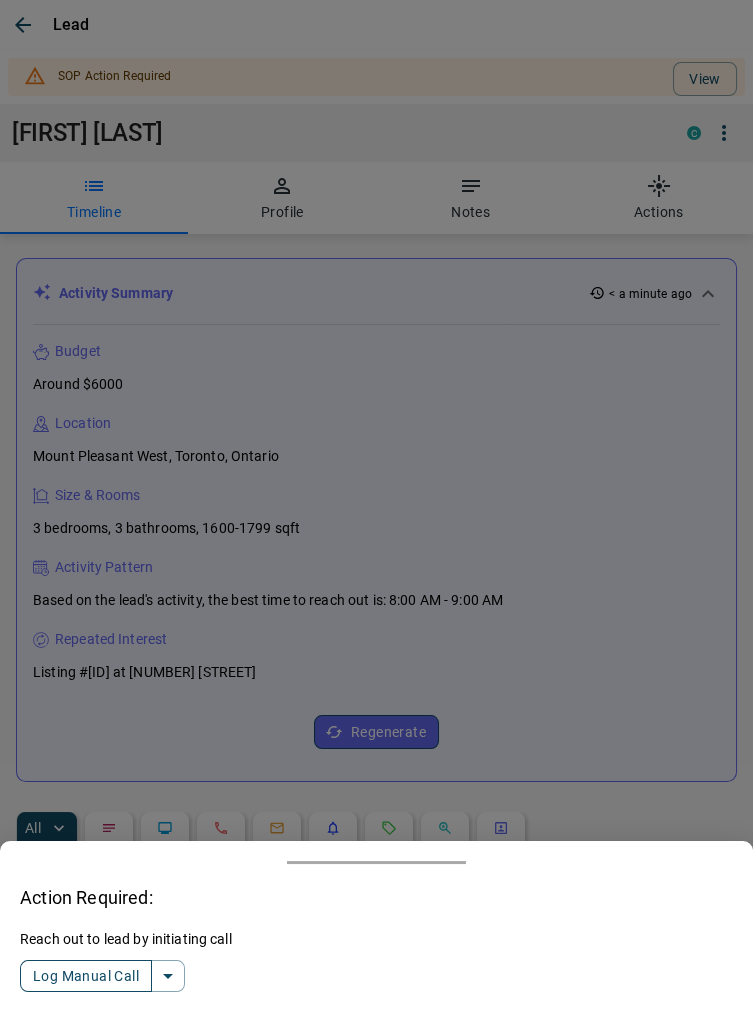 click on "Log Manual Call" at bounding box center [86, 976] 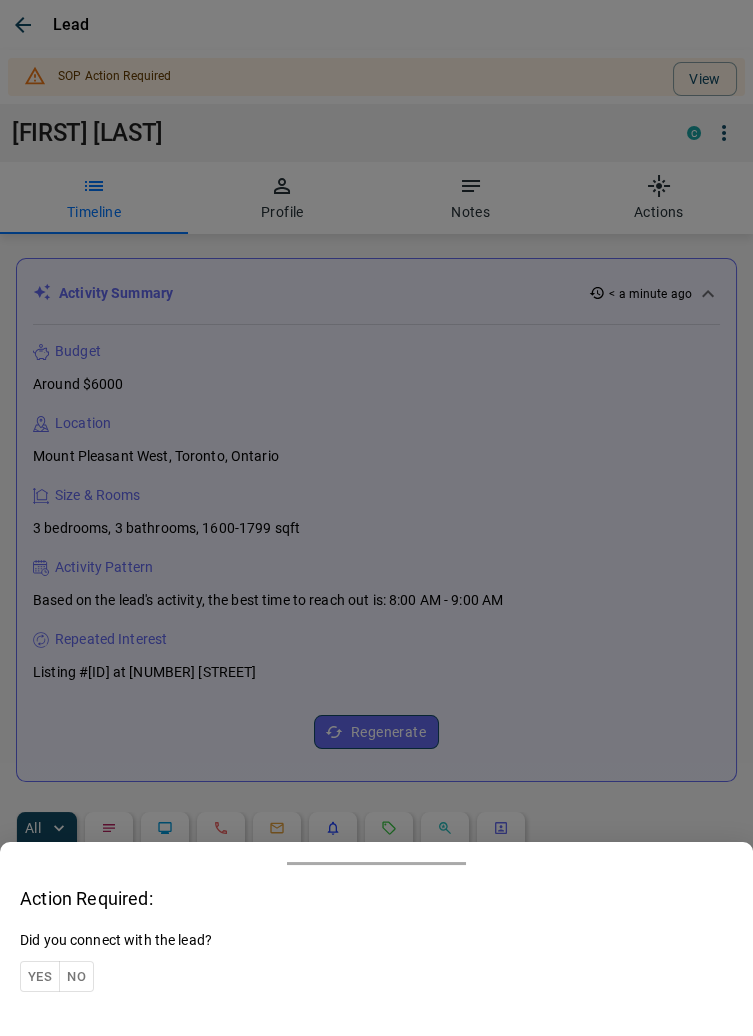 click on "Yes" at bounding box center [40, 976] 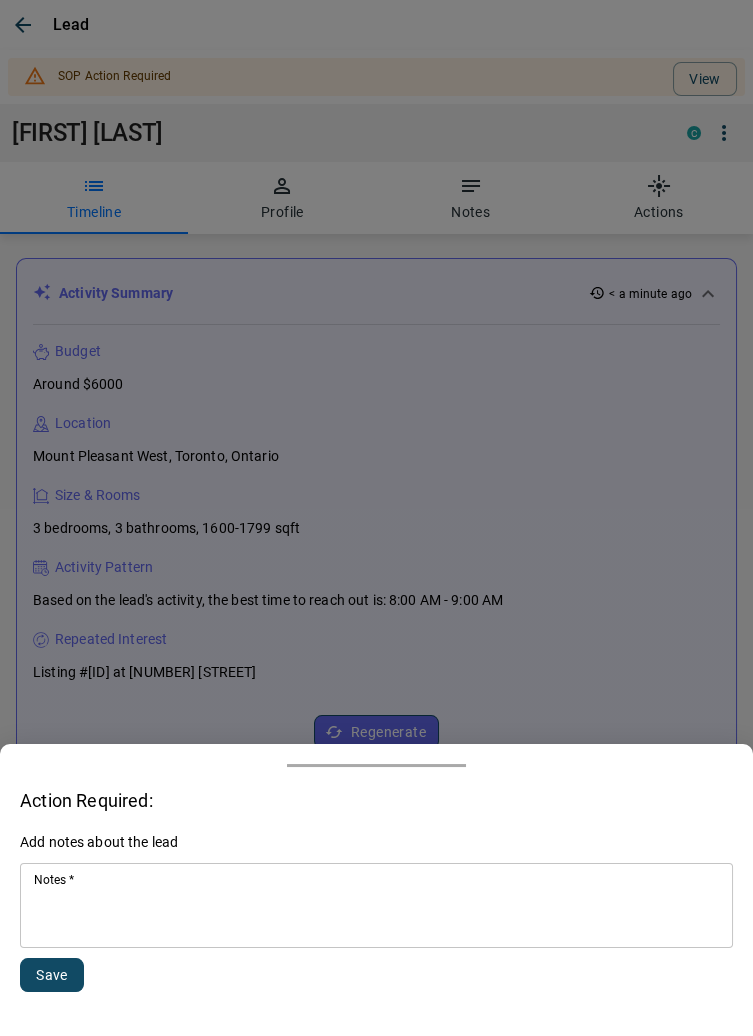 click on "Notes   *" at bounding box center [376, 906] 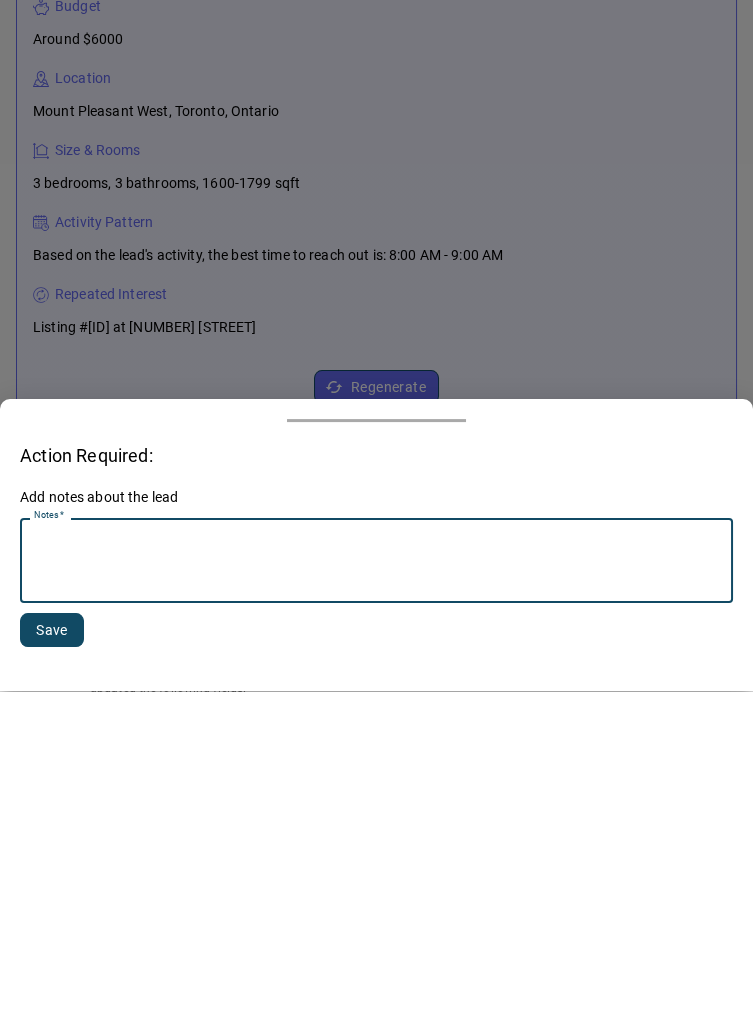 scroll, scrollTop: 215, scrollLeft: 0, axis: vertical 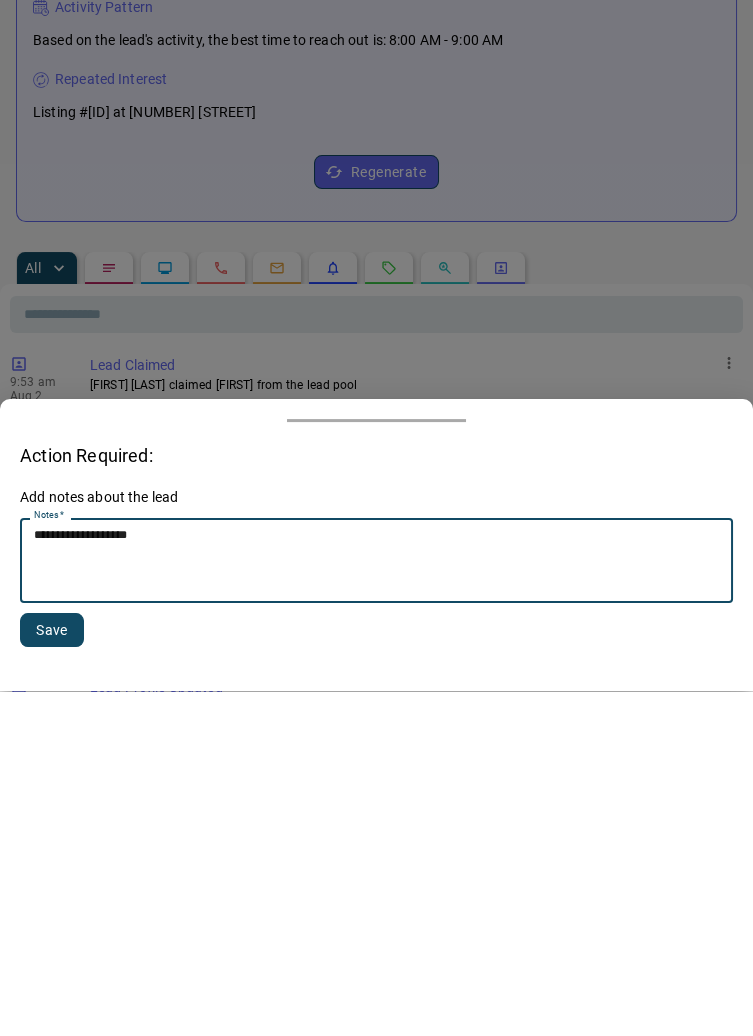 type on "**********" 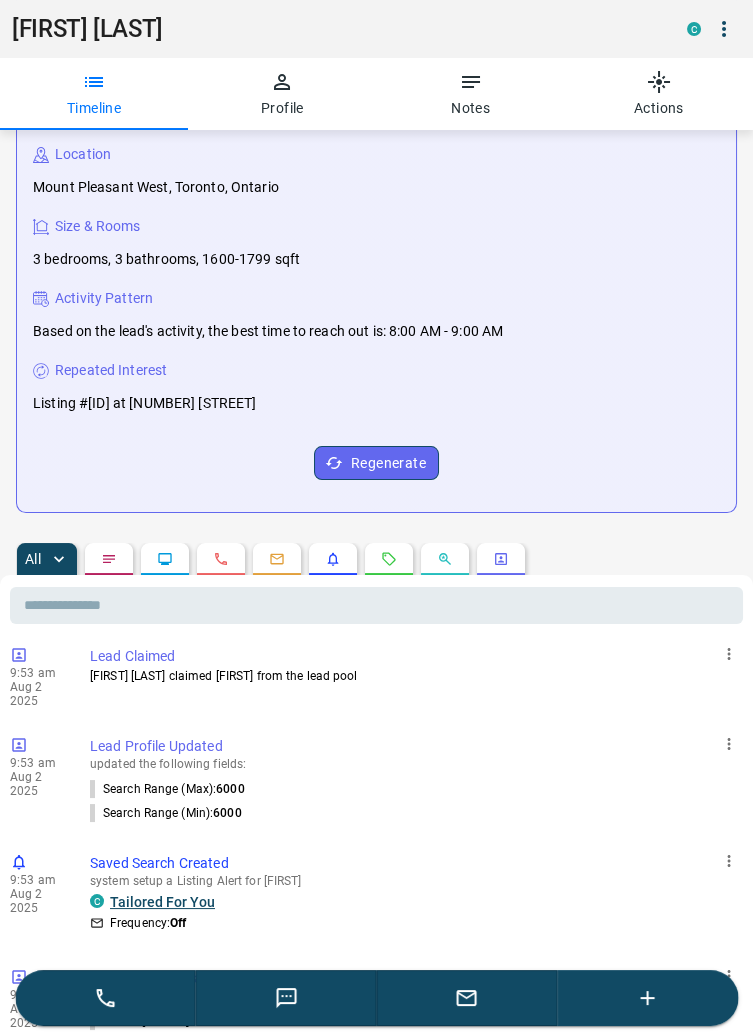 scroll, scrollTop: 161, scrollLeft: 0, axis: vertical 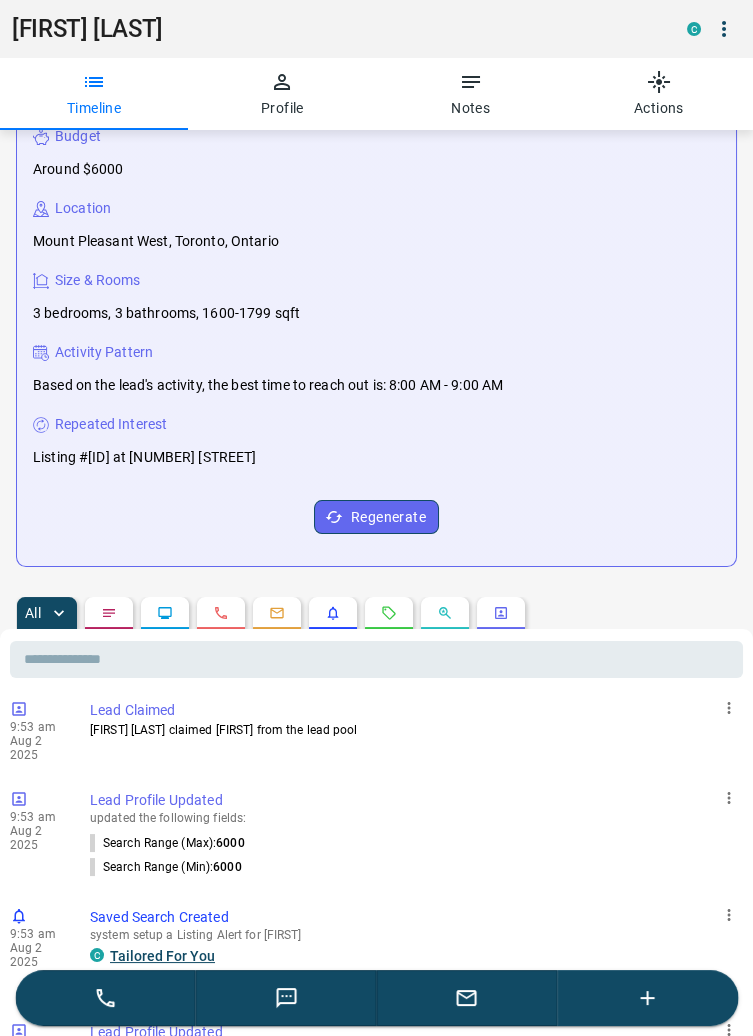 click 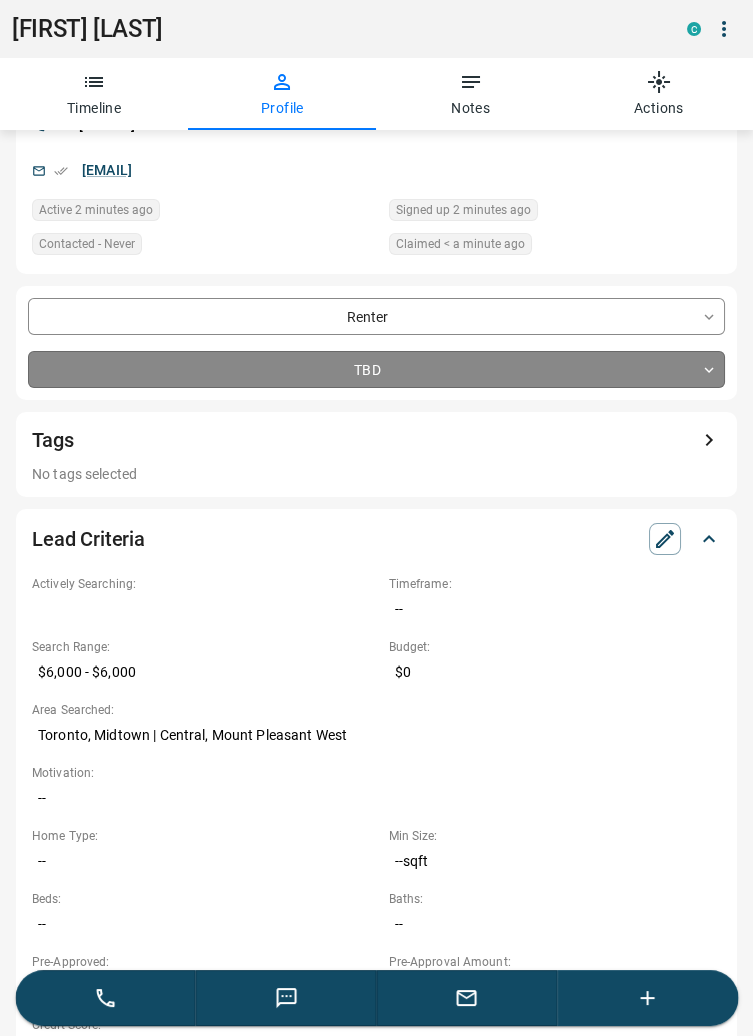 click on "0 Renter 1 / 4 Buyer 1 / 6 Precon 0 / 0 Filters 0 Transfers 0 [FIRST] [LAST] C Renter View Claim Contact [EMAIL] [EMAIL] [PHONE] Search $6K - $6K [CITY], [CITY] | [CITY] [FIRST] [LAST] C Renter Claim Contact [EMAIL] [EMAIL] [PHONE] Search $2K - $3K [CITY], [CITY], +1 Xindi Wang C Renter Claim Contact [EMAIL] [EMAIL] [PHONE] Search $2K - $2K [CITY], [CITY], +1 Viewing Request ( 1 ) Alex Karklins C Renter Claim Contact [EMAIL] [EMAIL] [PHONE] Search $3K - $3K [CITY], [CITY] [FIRST] [LAST] C Renter Claim Contact [EMAIL] [EMAIL] [PHONE] Search $1K - $3K [CITY], [CITY] [FIRST] [LAST] C Renter Claim Contact [EMAIL] [EMAIL] [PHONE] Search $1K - $2K [CITY], [CITY], +2 [FIRST] [LAST] C Renter Claim Contact [EMAIL] [EMAIL] [PHONE] Search $2K - $2K [CITY], [CITY] [FIRST] [LAST] C C" at bounding box center [376, 332] 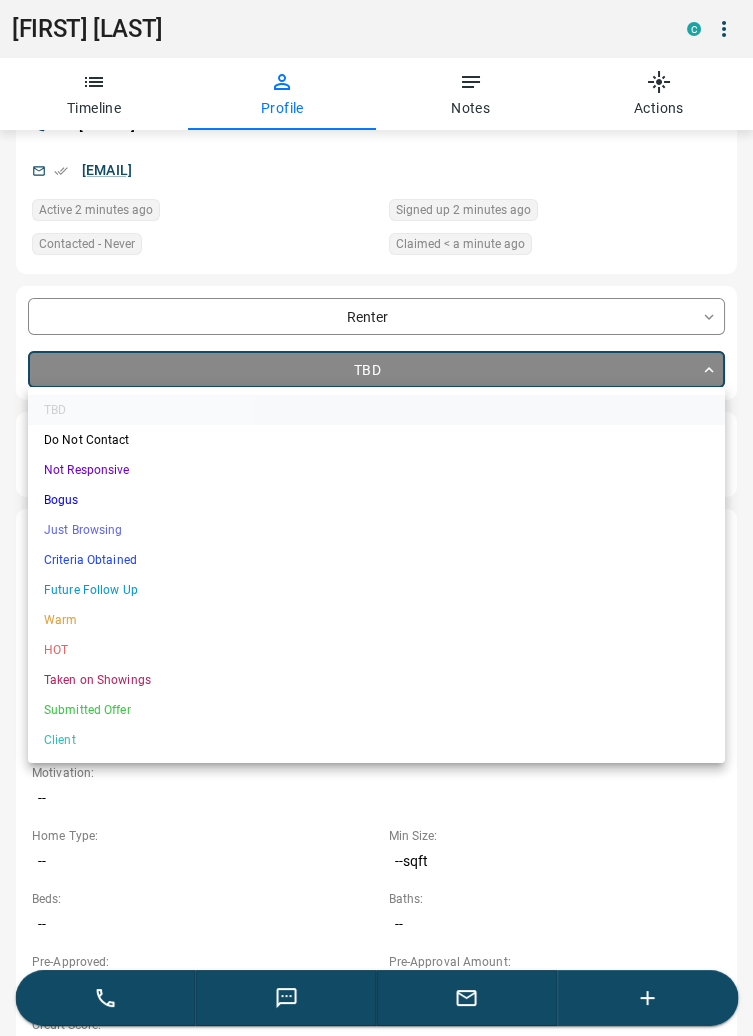 click on "Criteria Obtained" at bounding box center (376, 560) 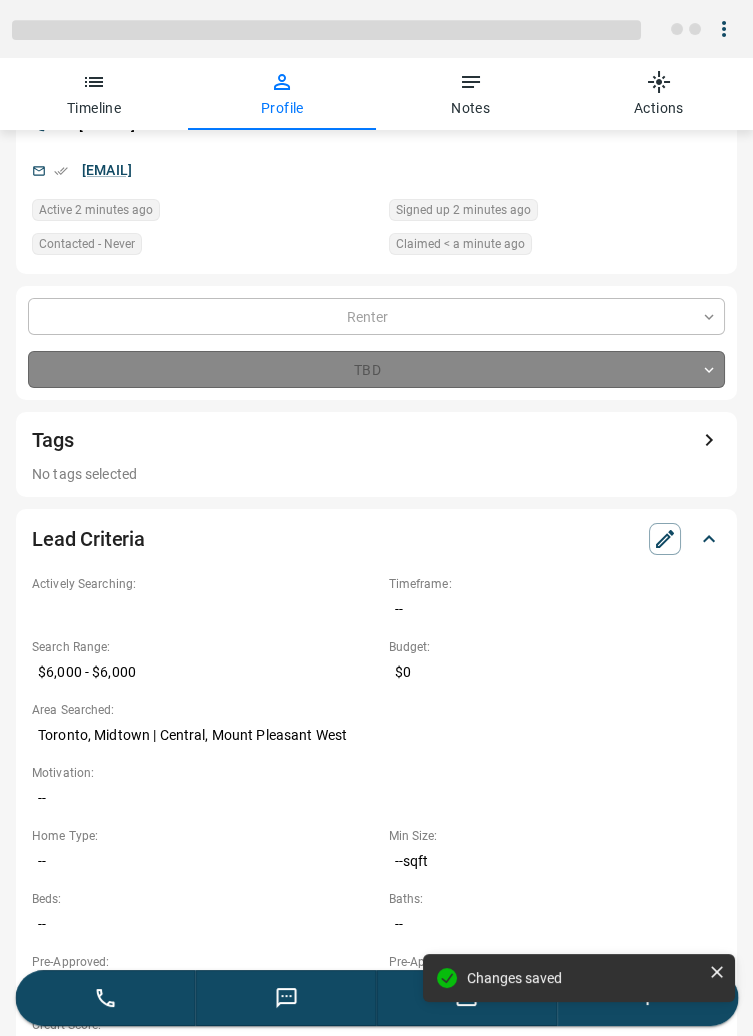type on "*" 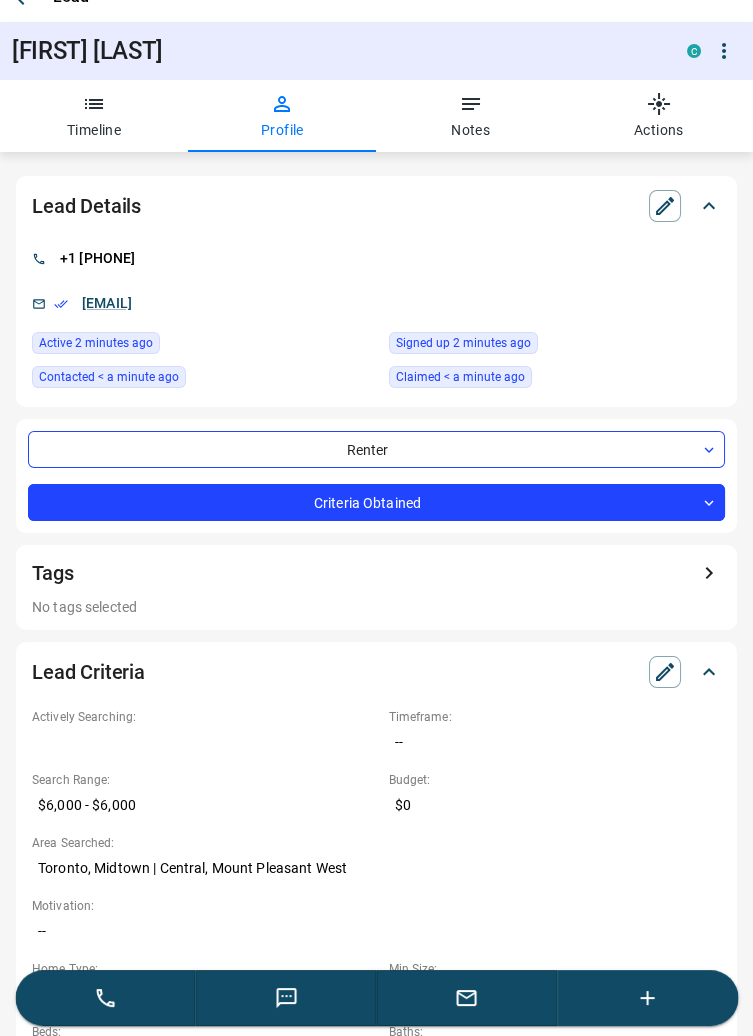 scroll, scrollTop: 0, scrollLeft: 0, axis: both 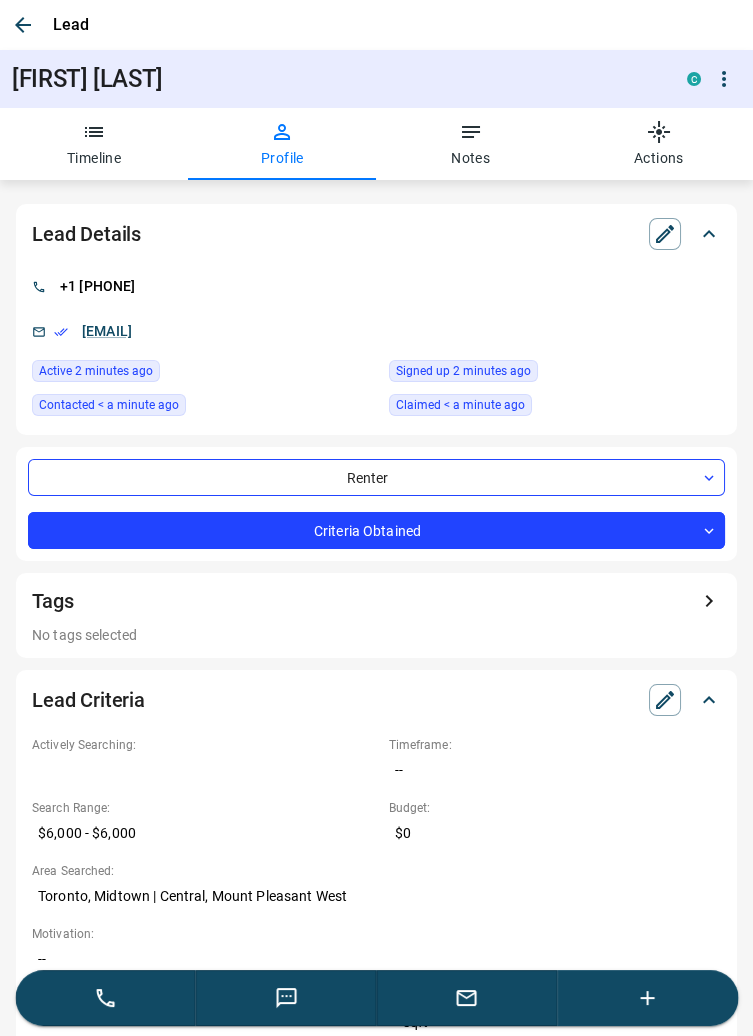 click 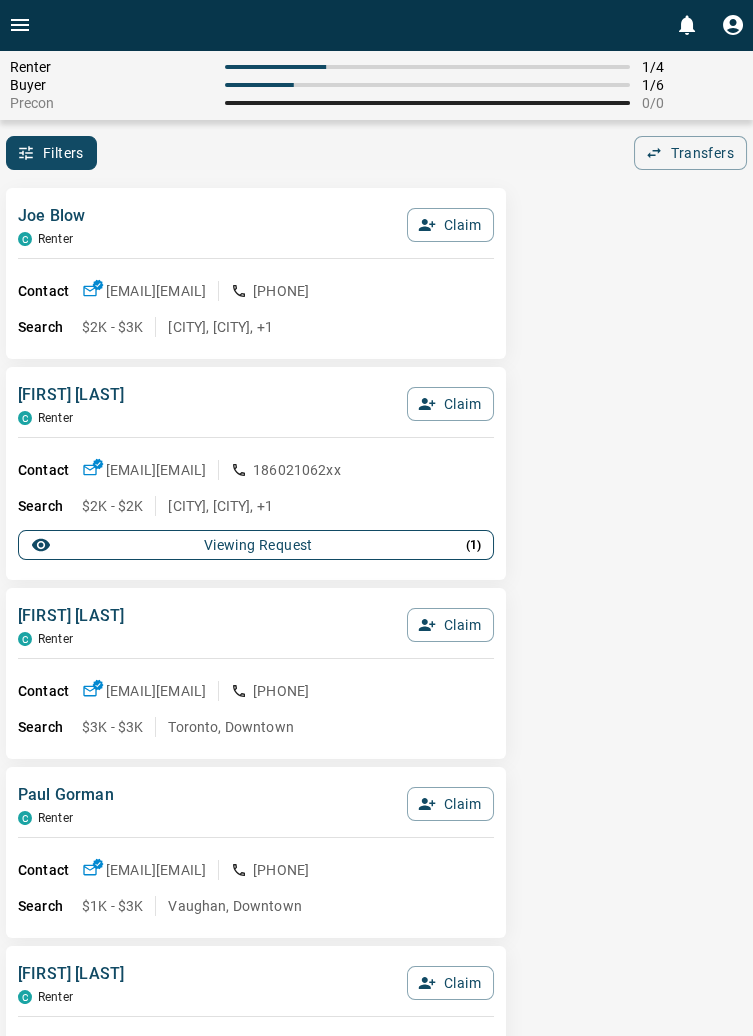click on "( 1 )" at bounding box center (473, 545) 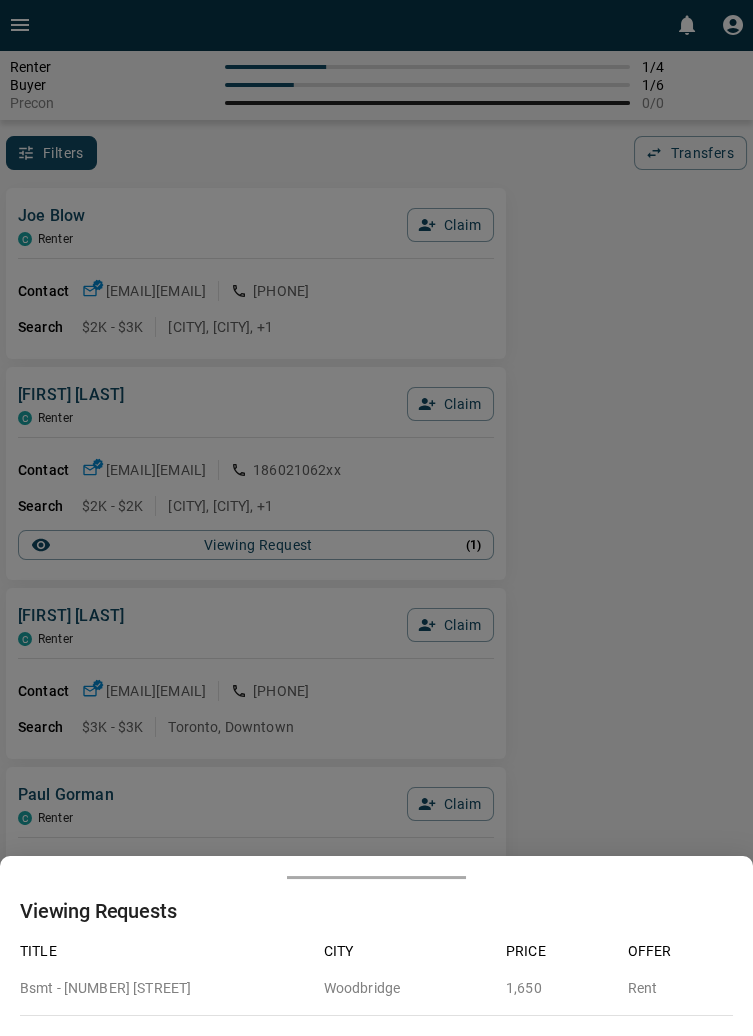 click at bounding box center [376, 518] 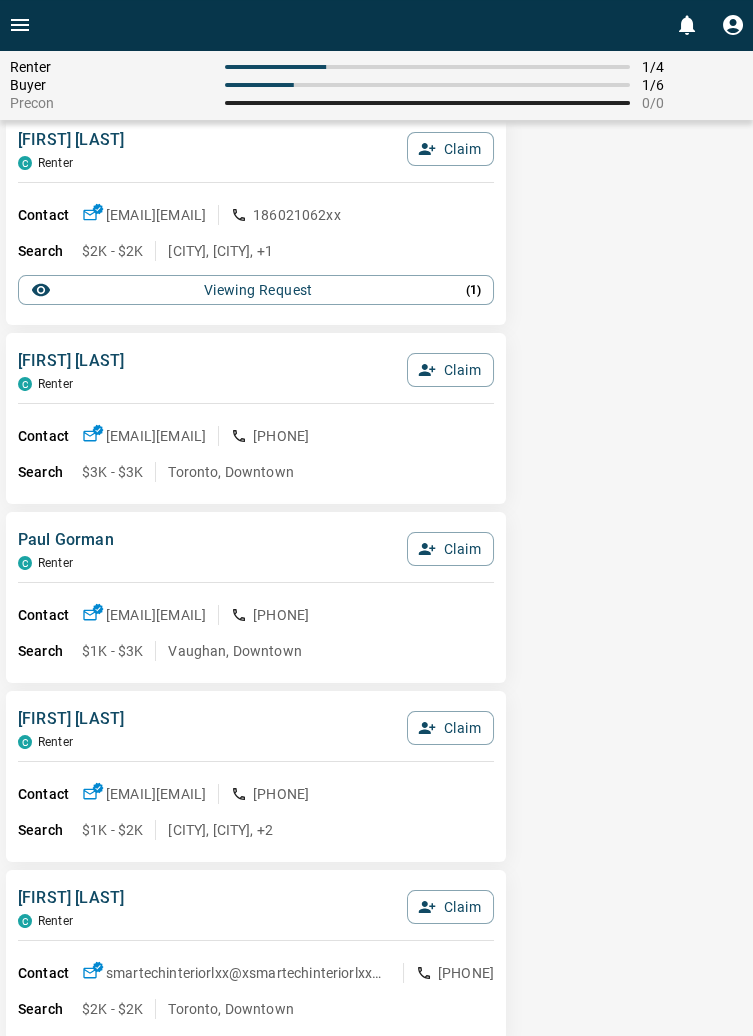 scroll, scrollTop: 0, scrollLeft: 0, axis: both 